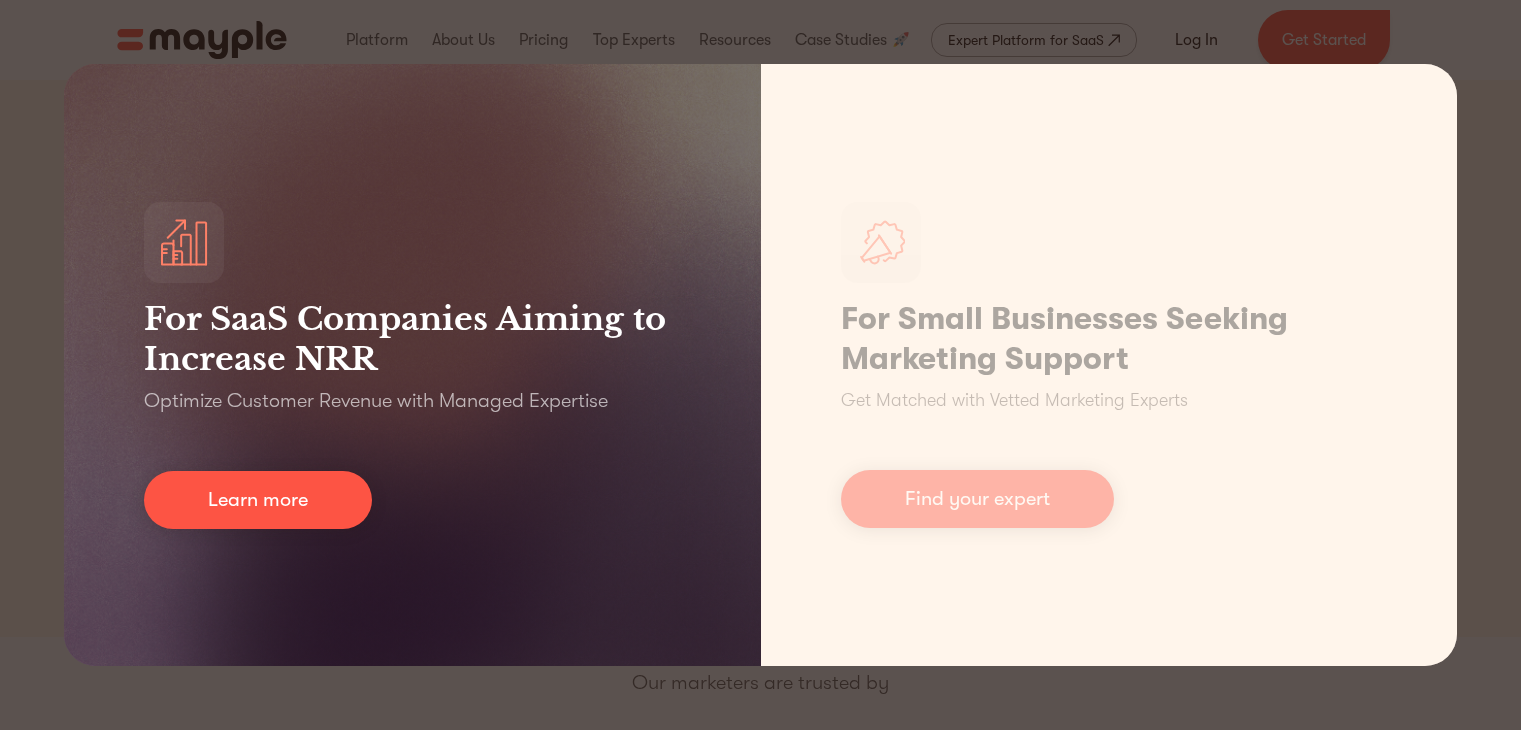 scroll, scrollTop: 0, scrollLeft: 0, axis: both 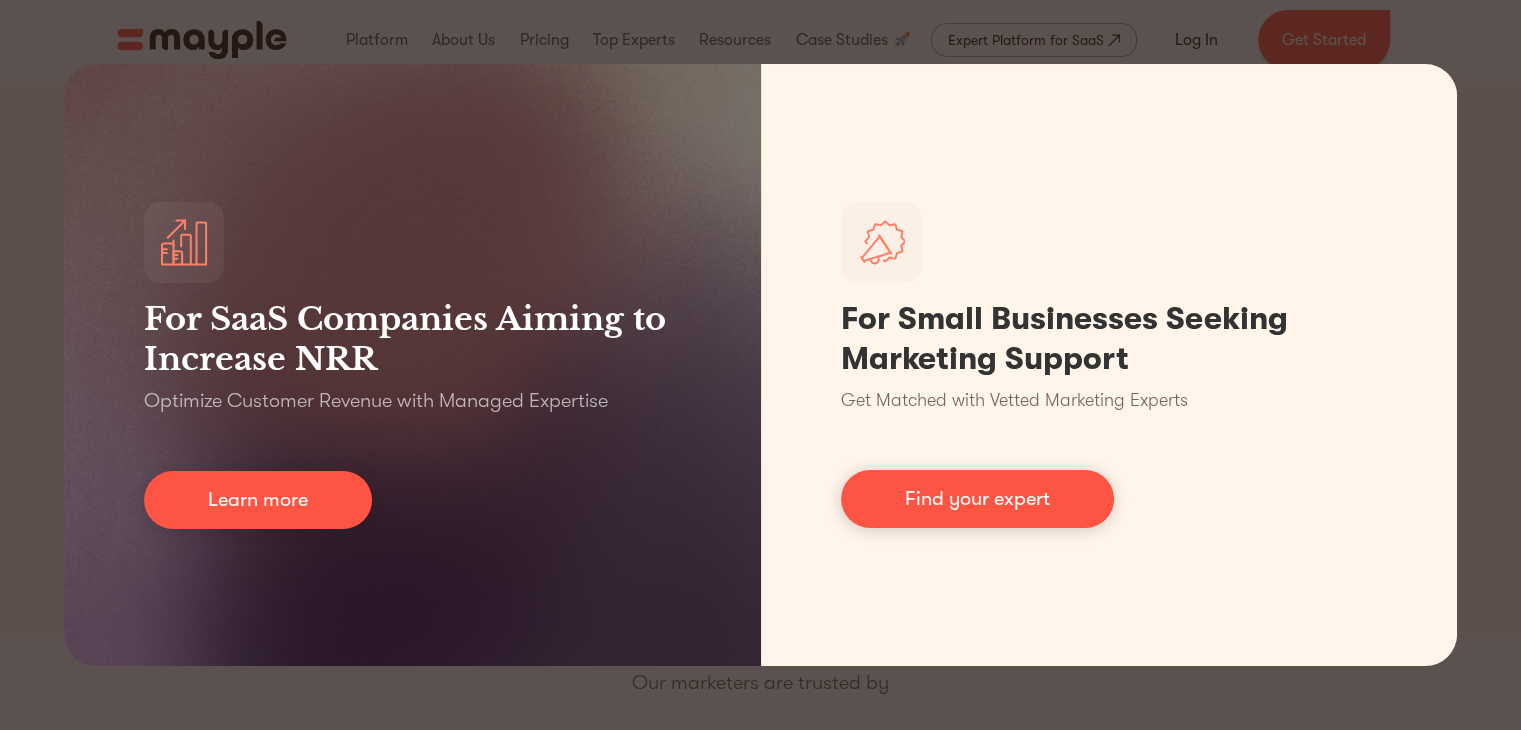 click on "For SaaS Companies Aiming to Increase NRR Optimize Customer Revenue with Managed Expertise Learn more For Small Businesses Seeking Marketing Support Get Matched with Vetted Marketing Experts Find your expert" at bounding box center (760, 365) 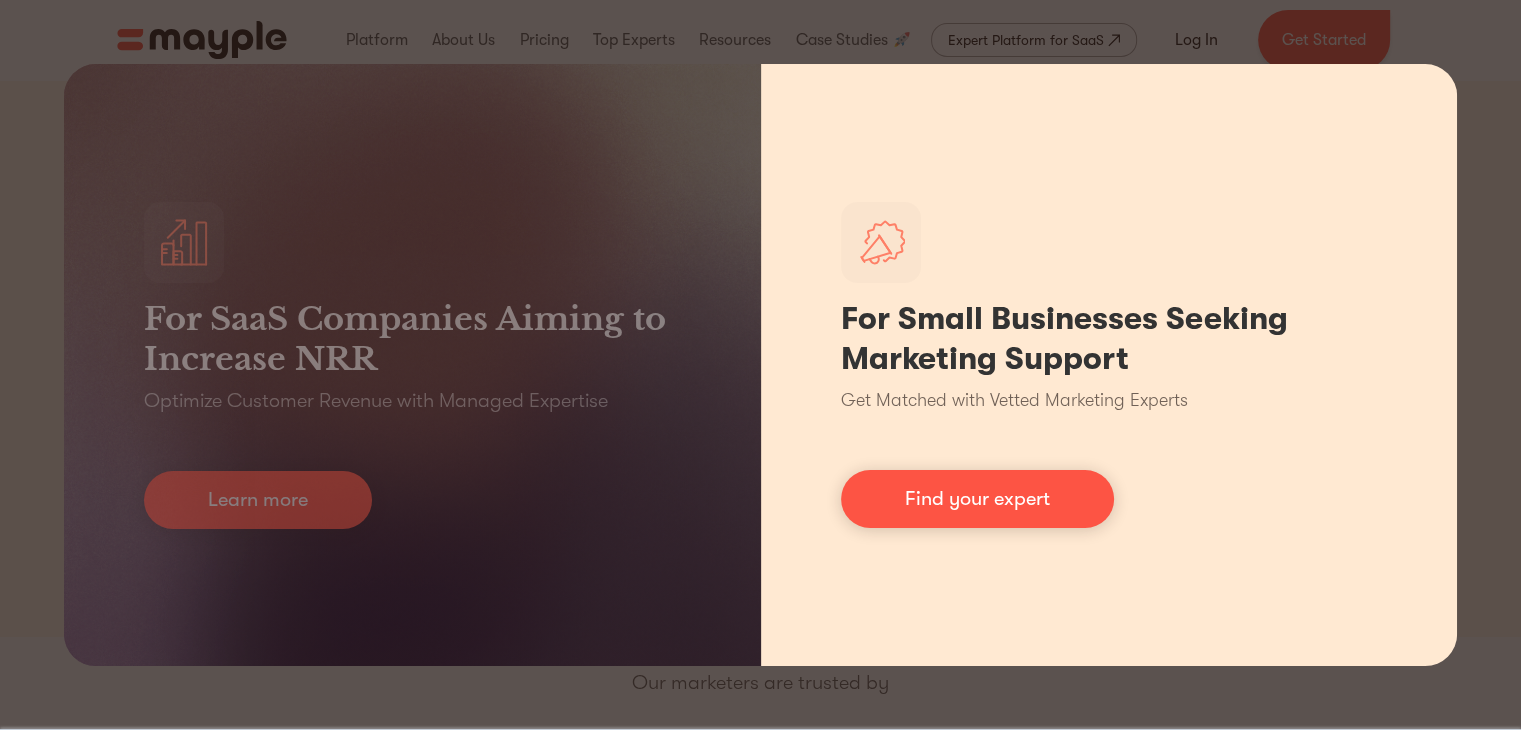 click on "For Small Businesses Seeking Marketing Support Get Matched with Vetted Marketing Experts Find your expert" at bounding box center [1109, 365] 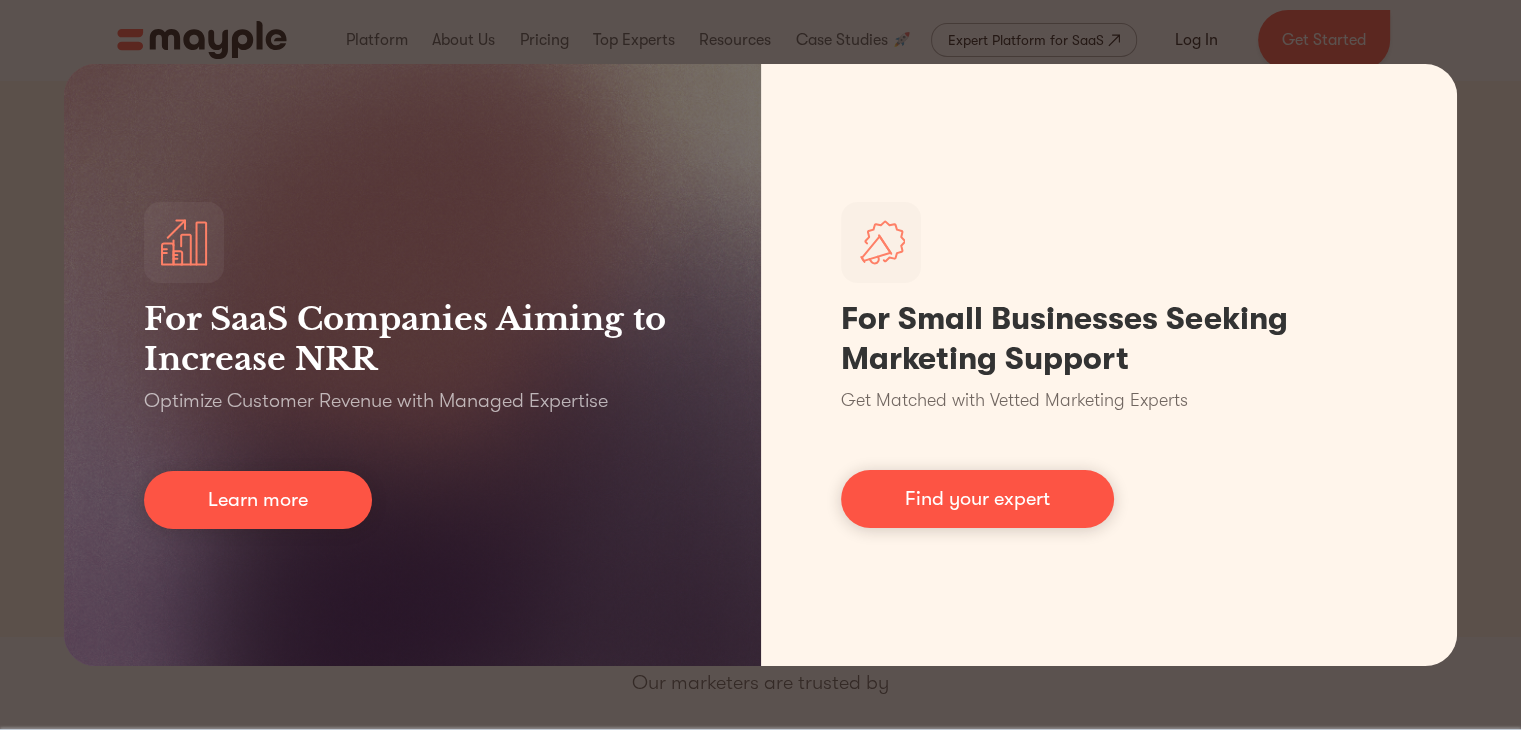 click on "For SaaS Companies Aiming to Increase NRR Optimize Customer Revenue with Managed Expertise Learn more For Small Businesses Seeking Marketing Support Get Matched with Vetted Marketing Experts Find your expert" at bounding box center (760, 365) 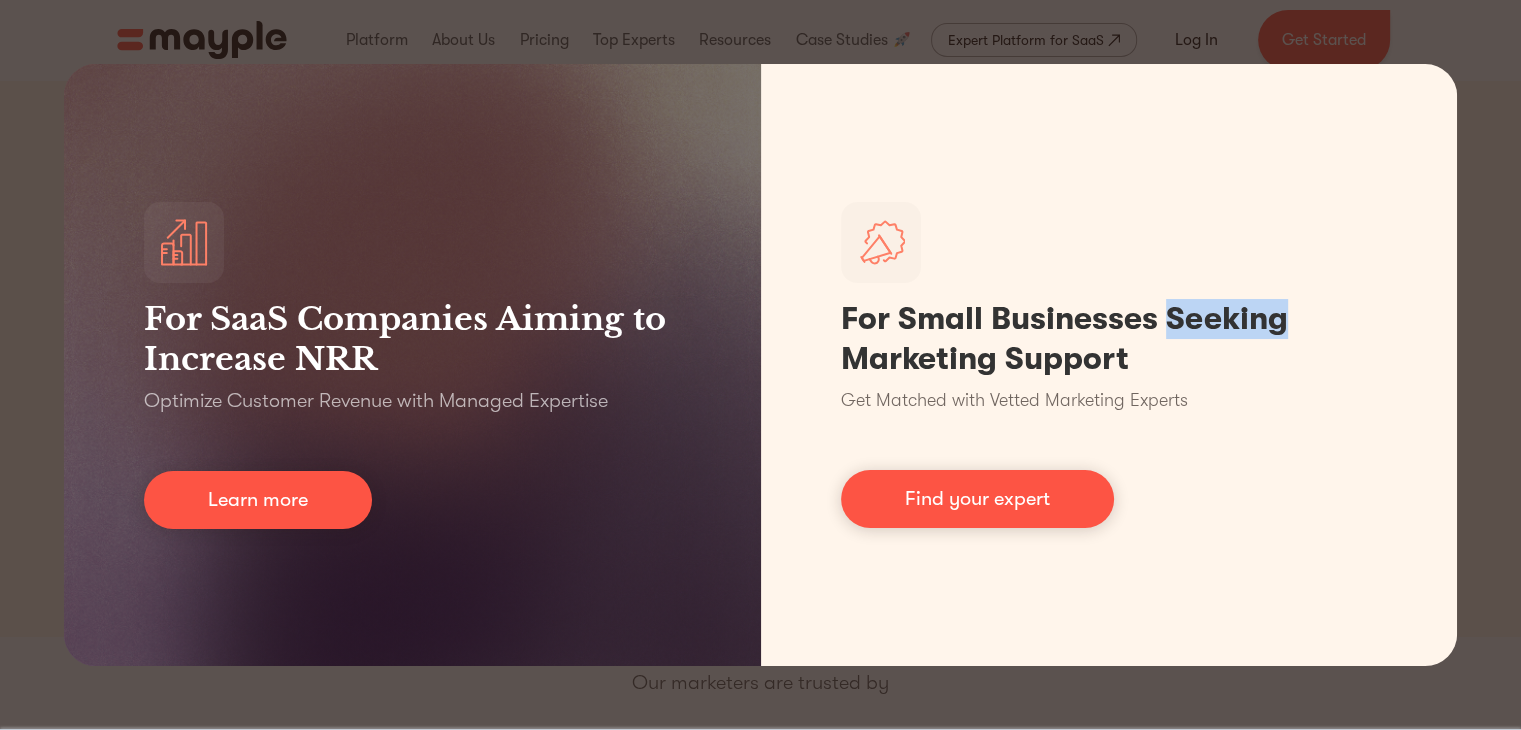 click on "For SaaS Companies Aiming to Increase NRR Optimize Customer Revenue with Managed Expertise Learn more For Small Businesses Seeking Marketing Support Get Matched with Vetted Marketing Experts Find your expert" at bounding box center [760, 365] 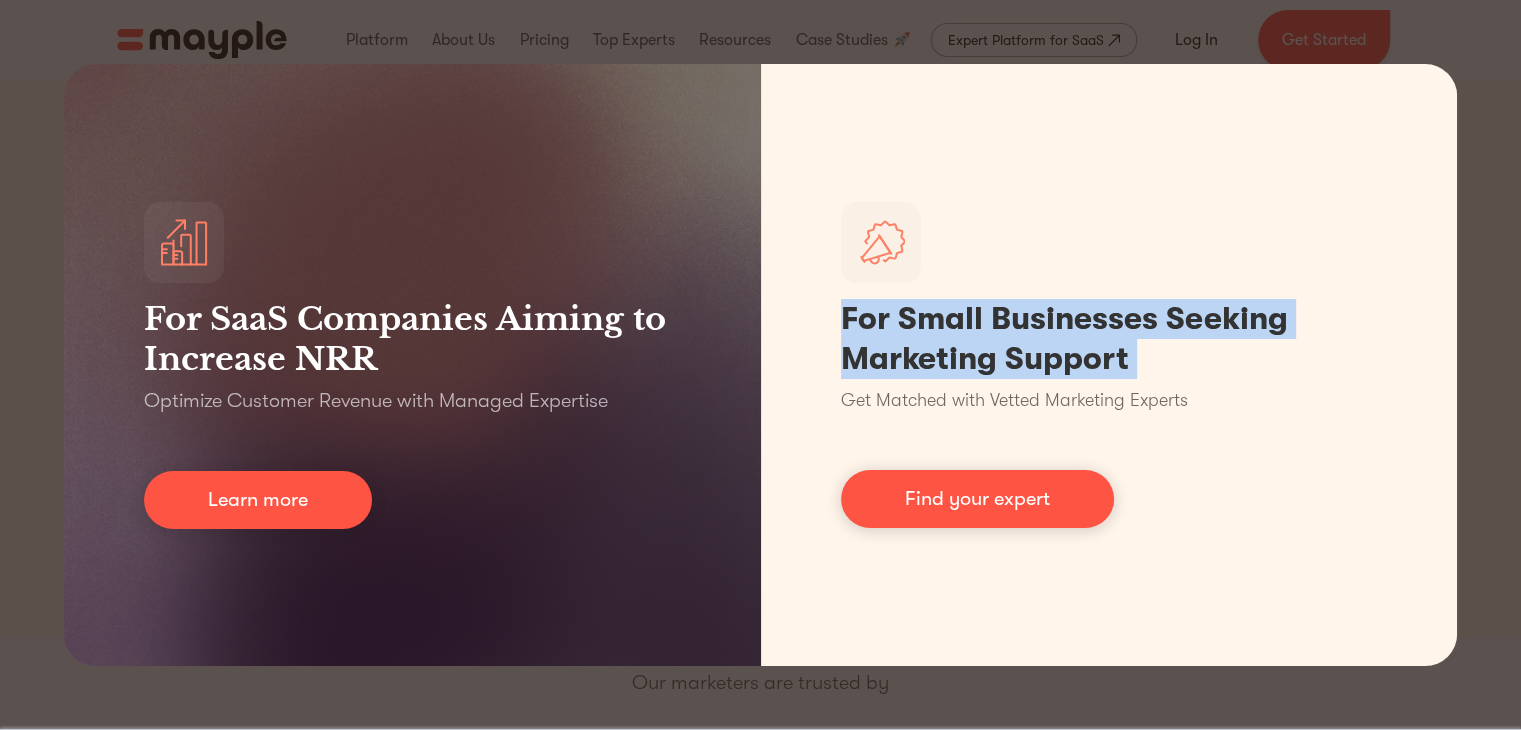 click on "For SaaS Companies Aiming to Increase NRR Optimize Customer Revenue with Managed Expertise Learn more For Small Businesses Seeking Marketing Support Get Matched with Vetted Marketing Experts Find your expert" at bounding box center (760, 365) 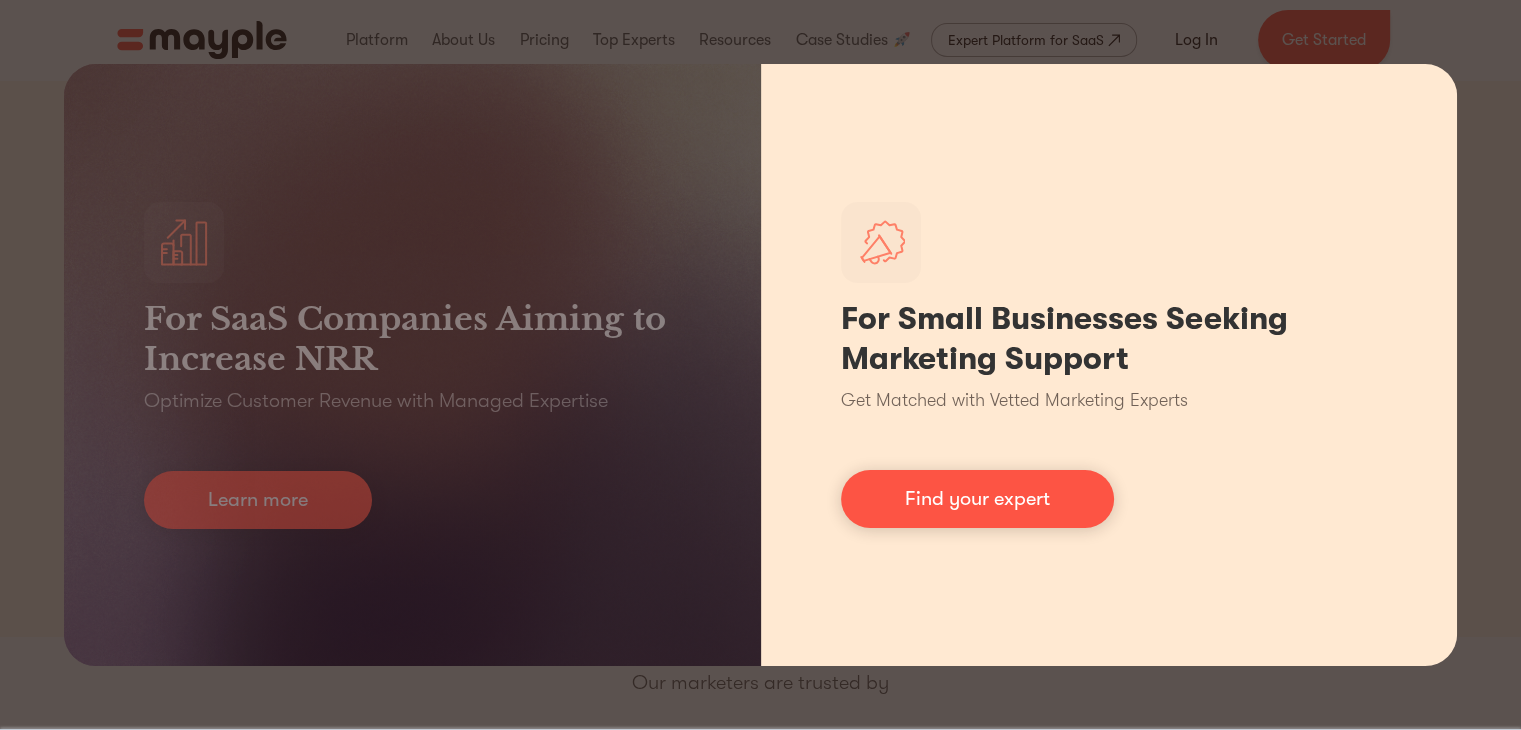 drag, startPoint x: 858, startPoint y: 525, endPoint x: 835, endPoint y: 485, distance: 46.141087 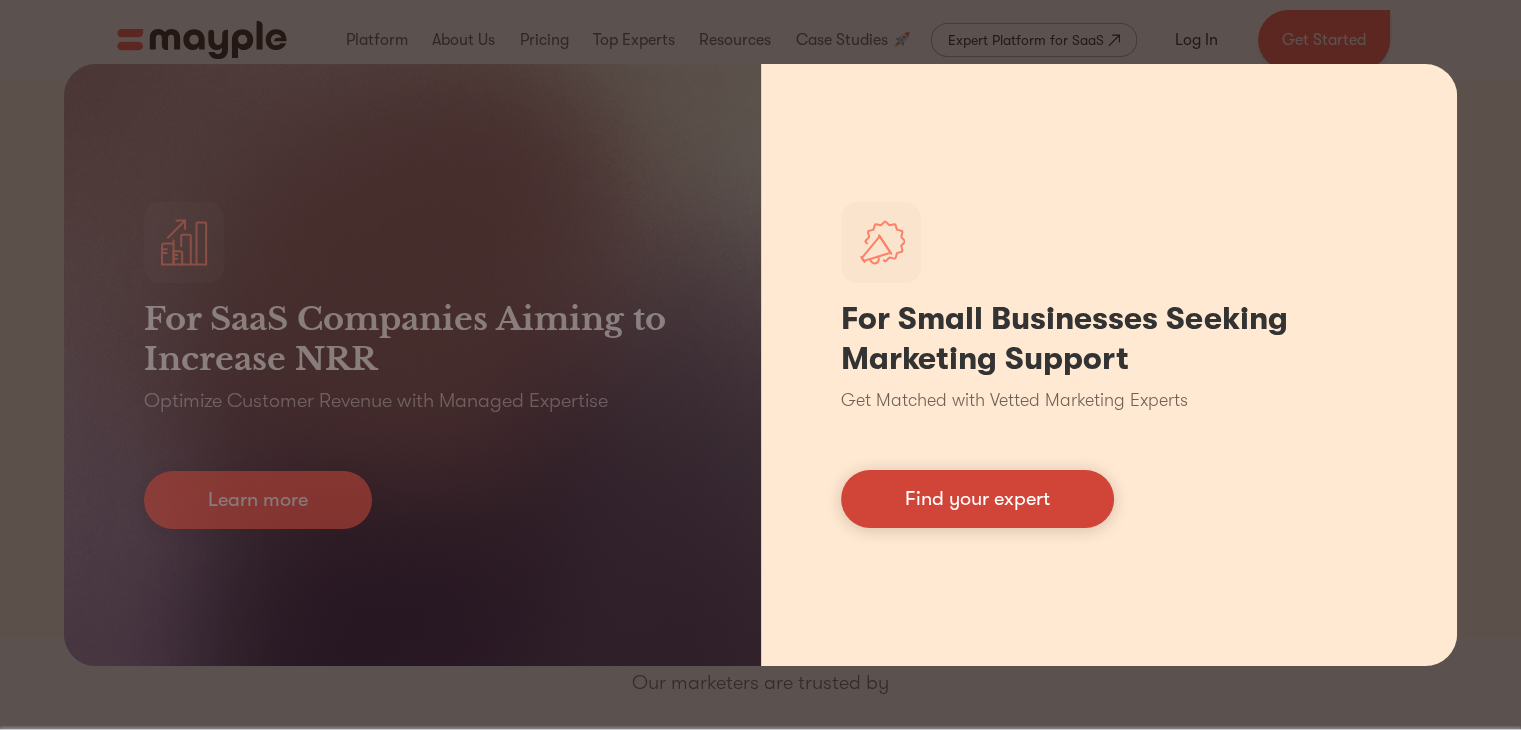 click on "Find your expert" at bounding box center [977, 499] 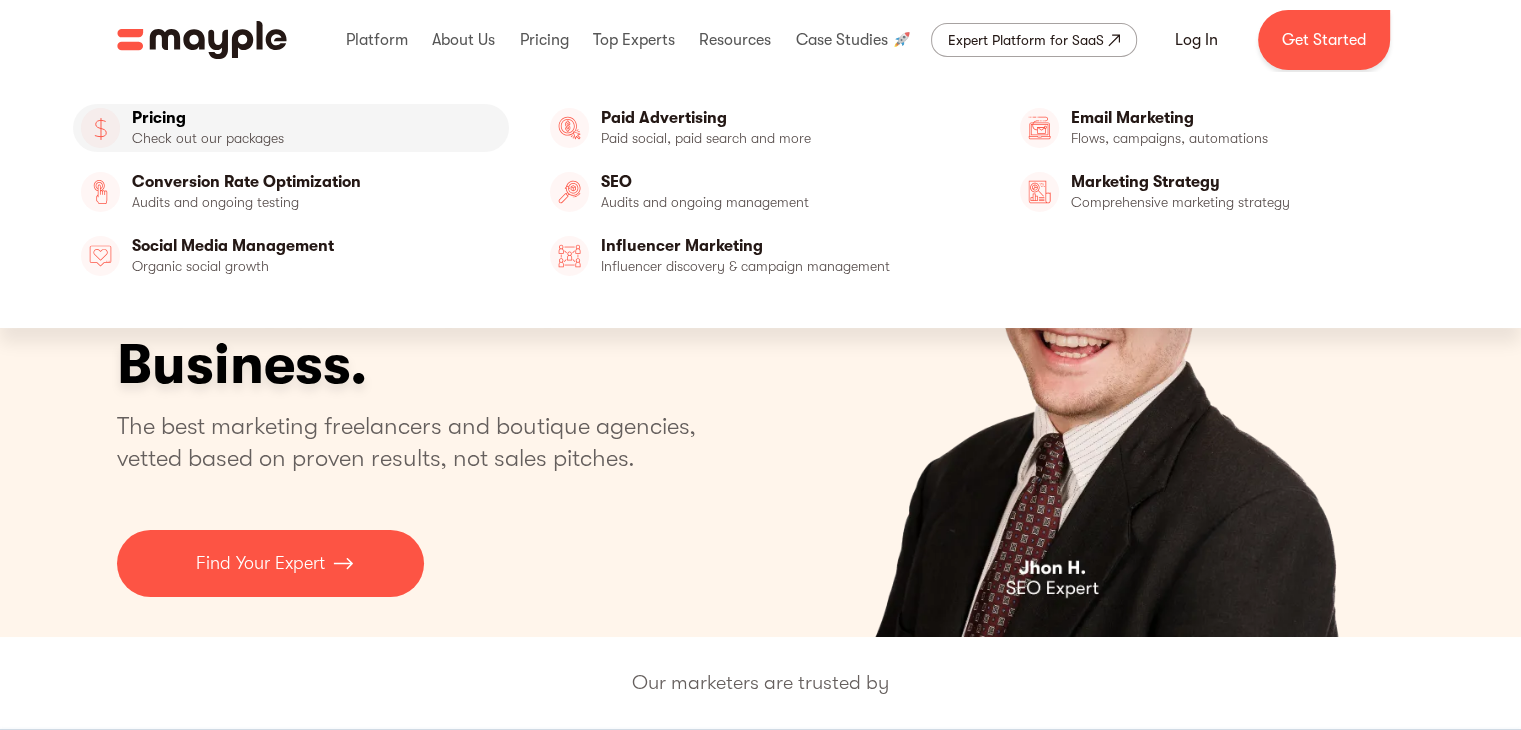 click on "Pricing" at bounding box center [291, 128] 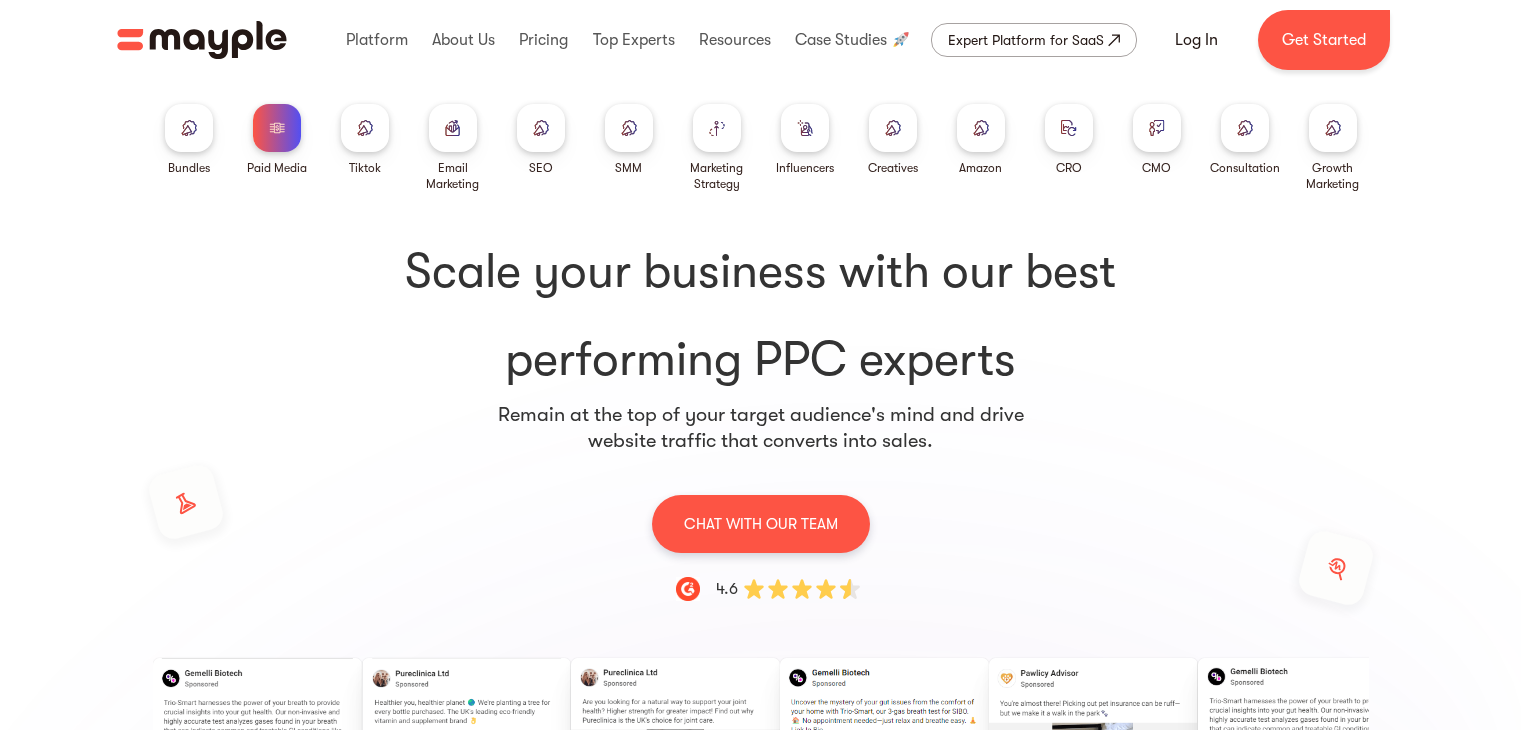 scroll, scrollTop: 0, scrollLeft: 0, axis: both 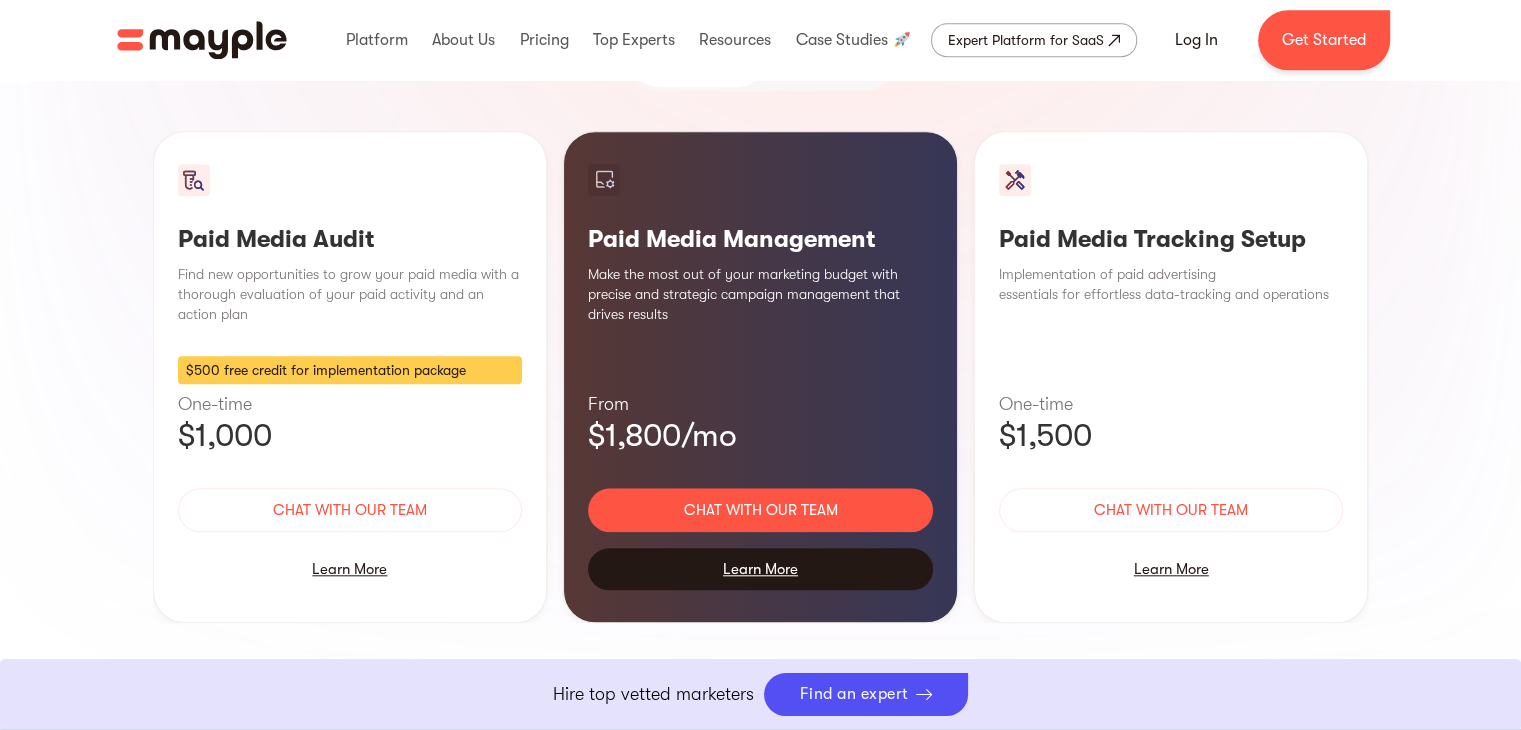 click on "Learn More" at bounding box center [760, 569] 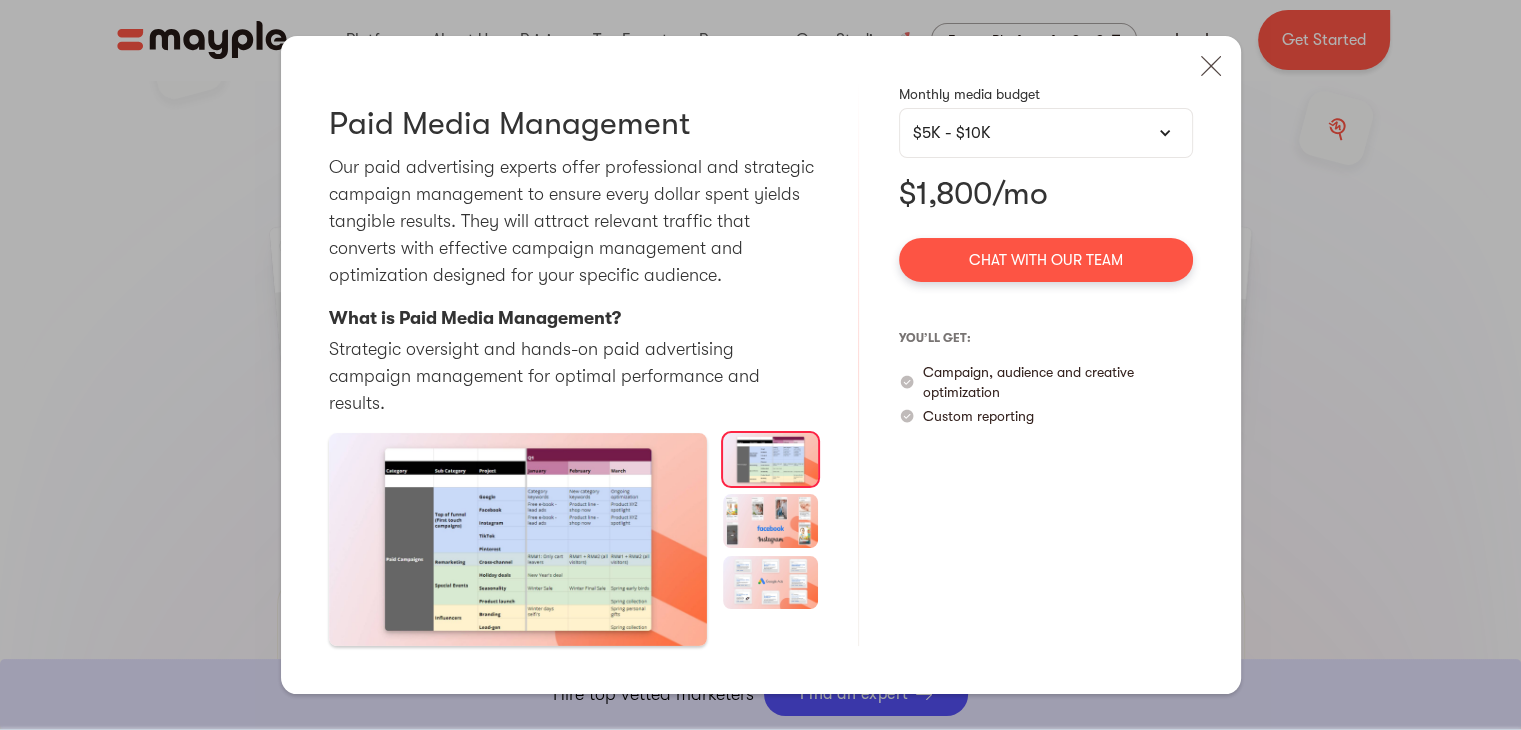 scroll, scrollTop: 428, scrollLeft: 0, axis: vertical 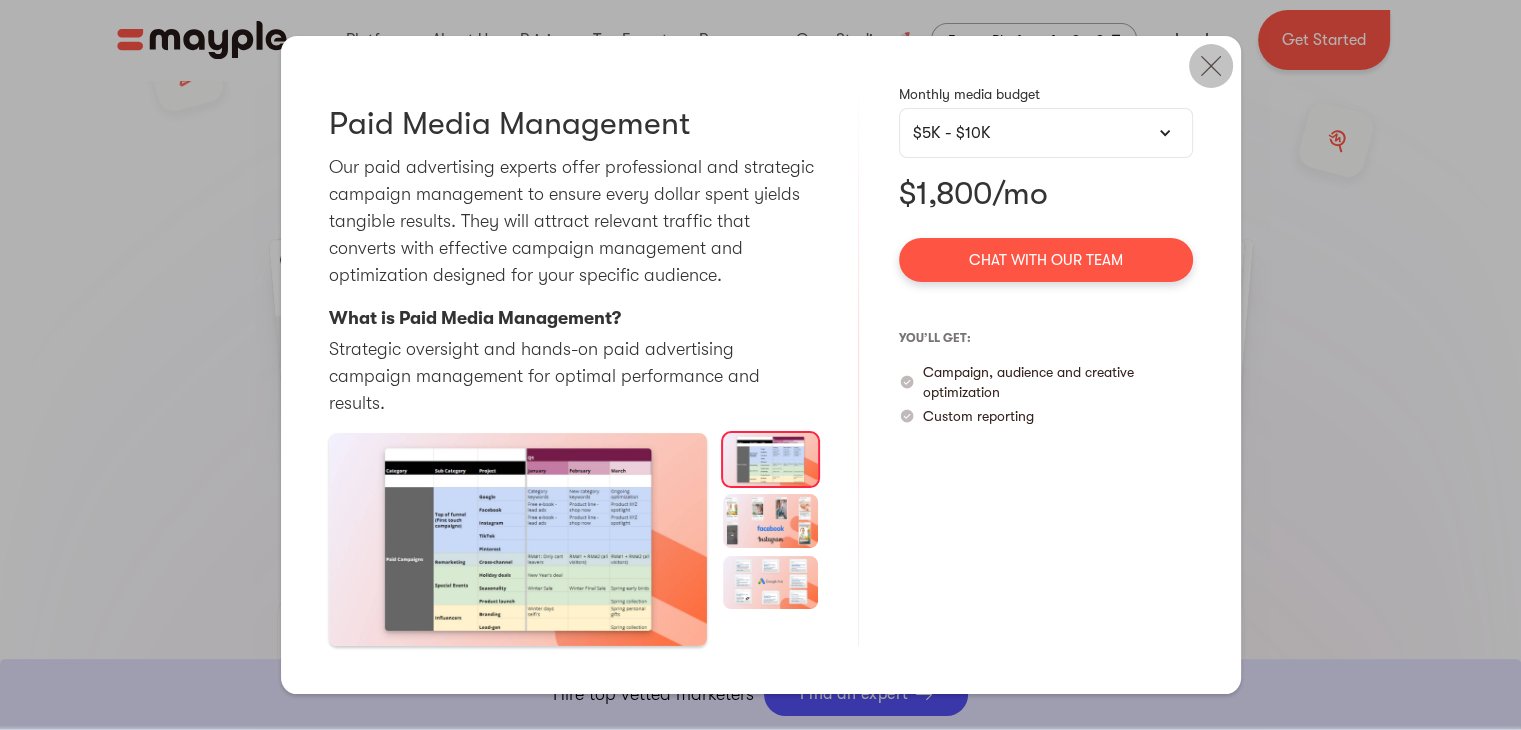 click at bounding box center [0, 0] 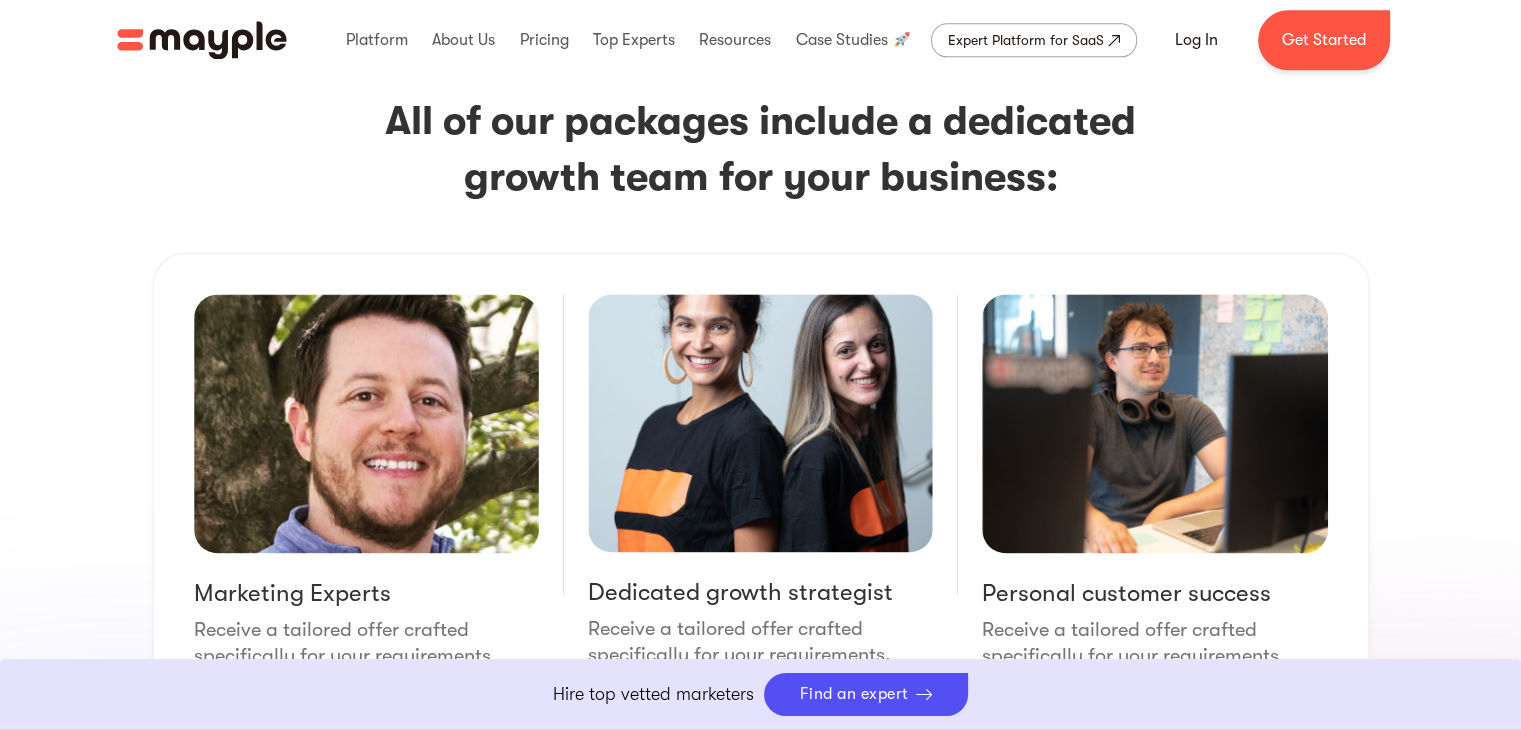 scroll, scrollTop: 2619, scrollLeft: 0, axis: vertical 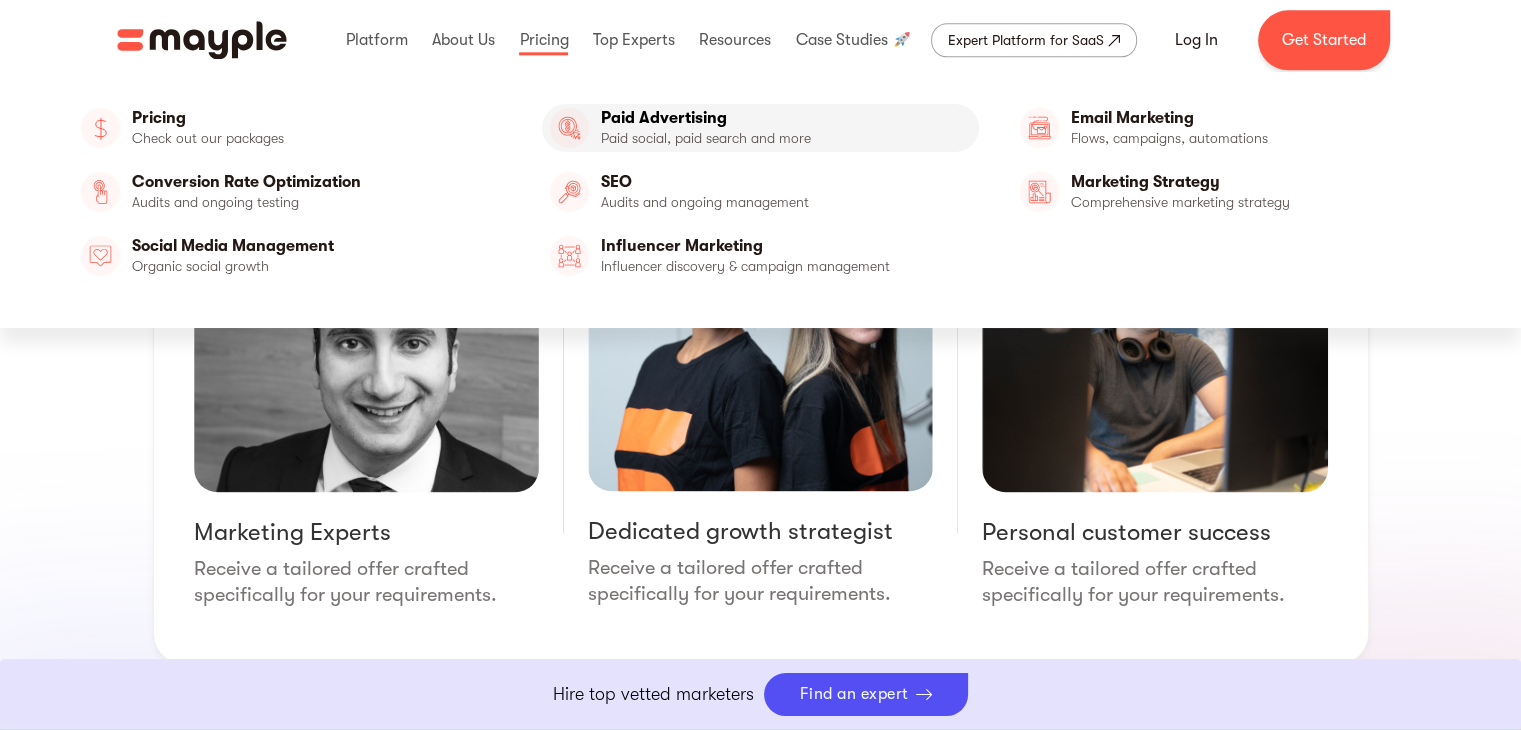 click on "Paid Advertising" at bounding box center [291, 128] 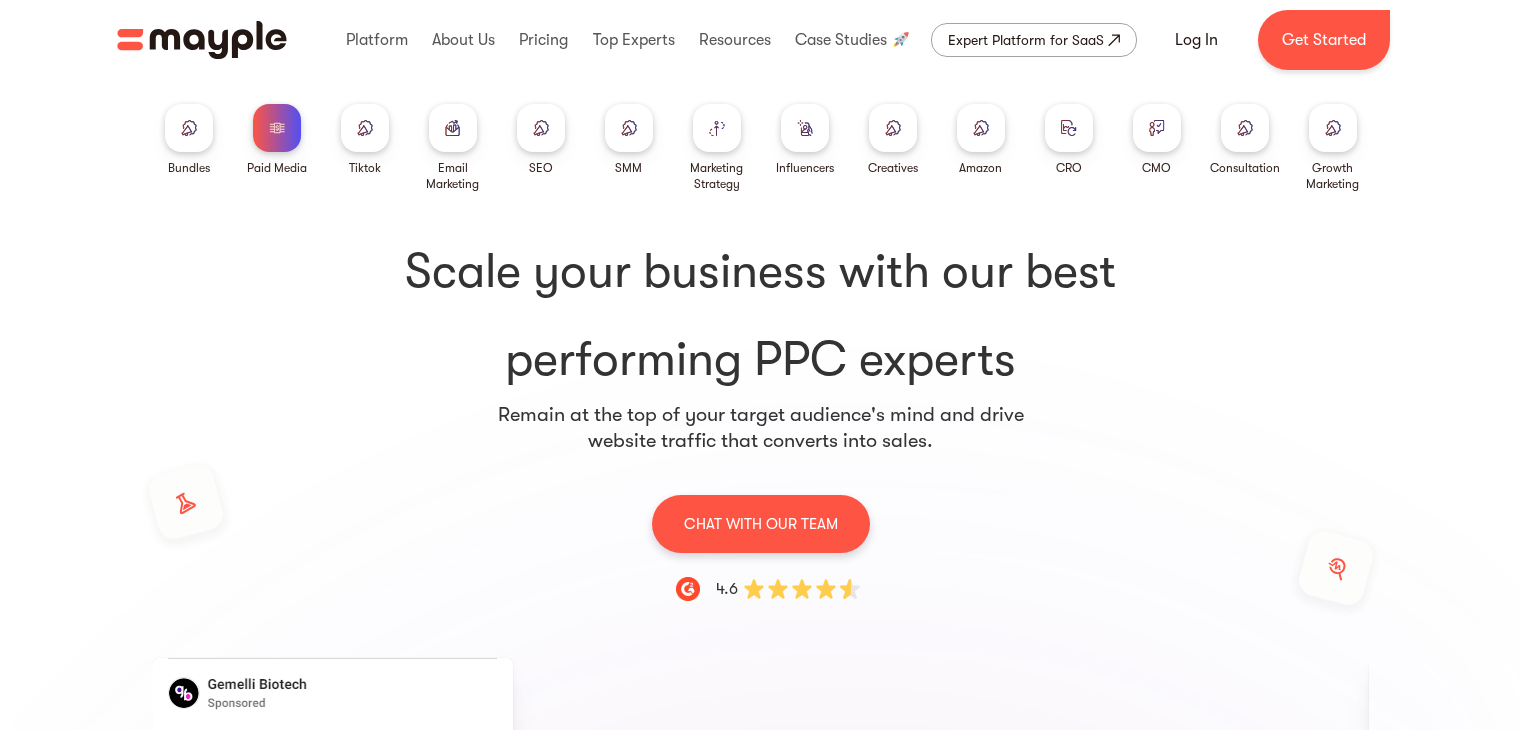 scroll, scrollTop: 0, scrollLeft: 0, axis: both 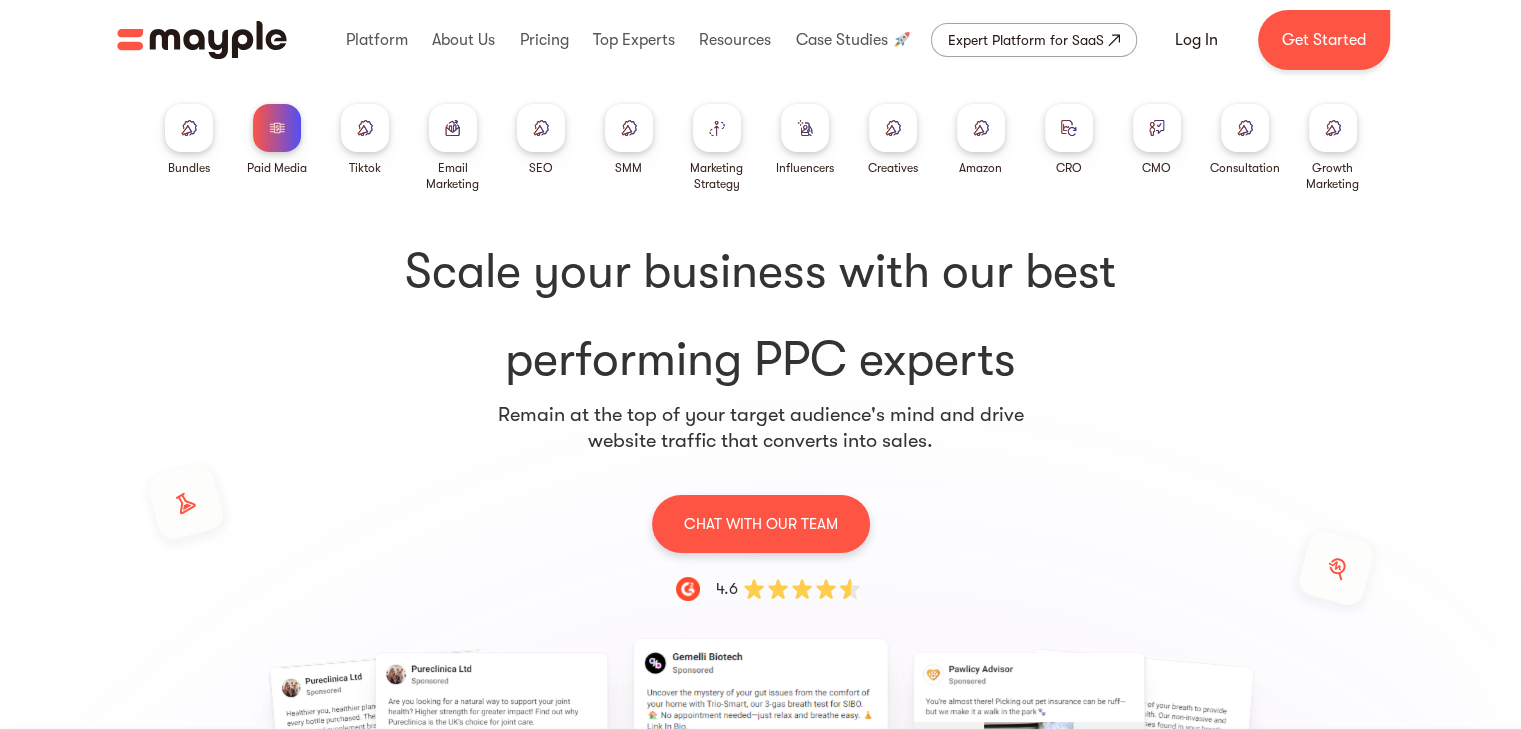 click at bounding box center (365, 127) 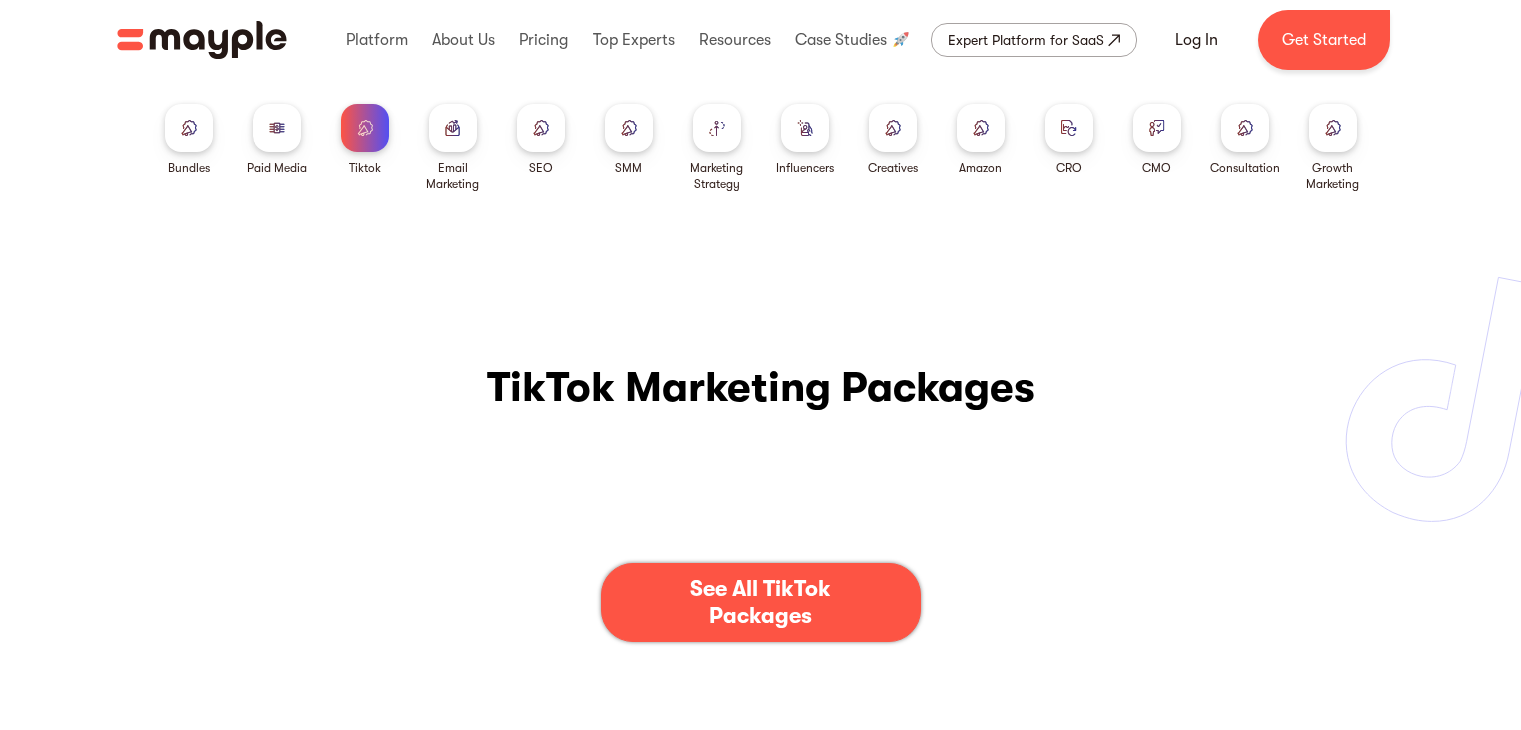 scroll, scrollTop: 0, scrollLeft: 0, axis: both 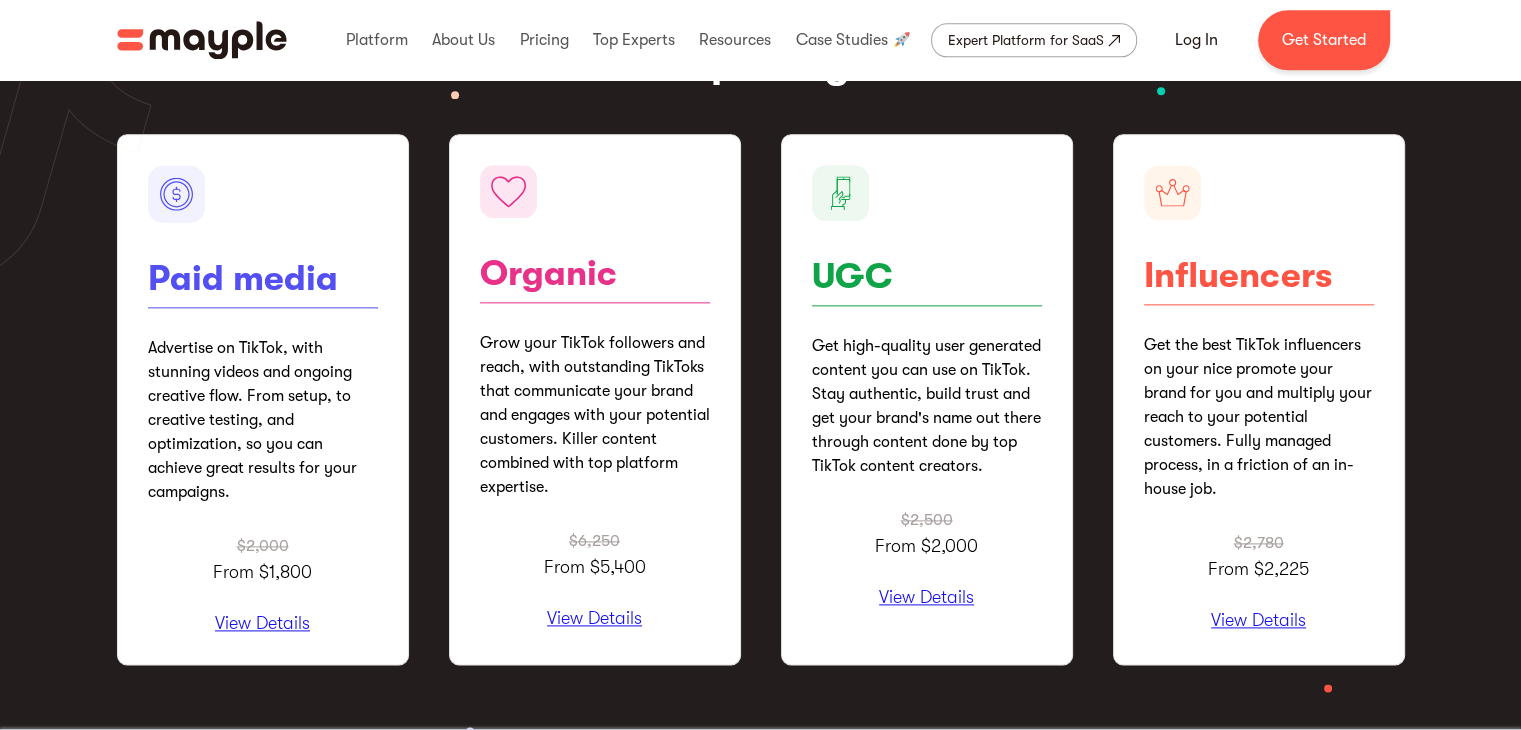 click on "View Details" at bounding box center [263, 624] 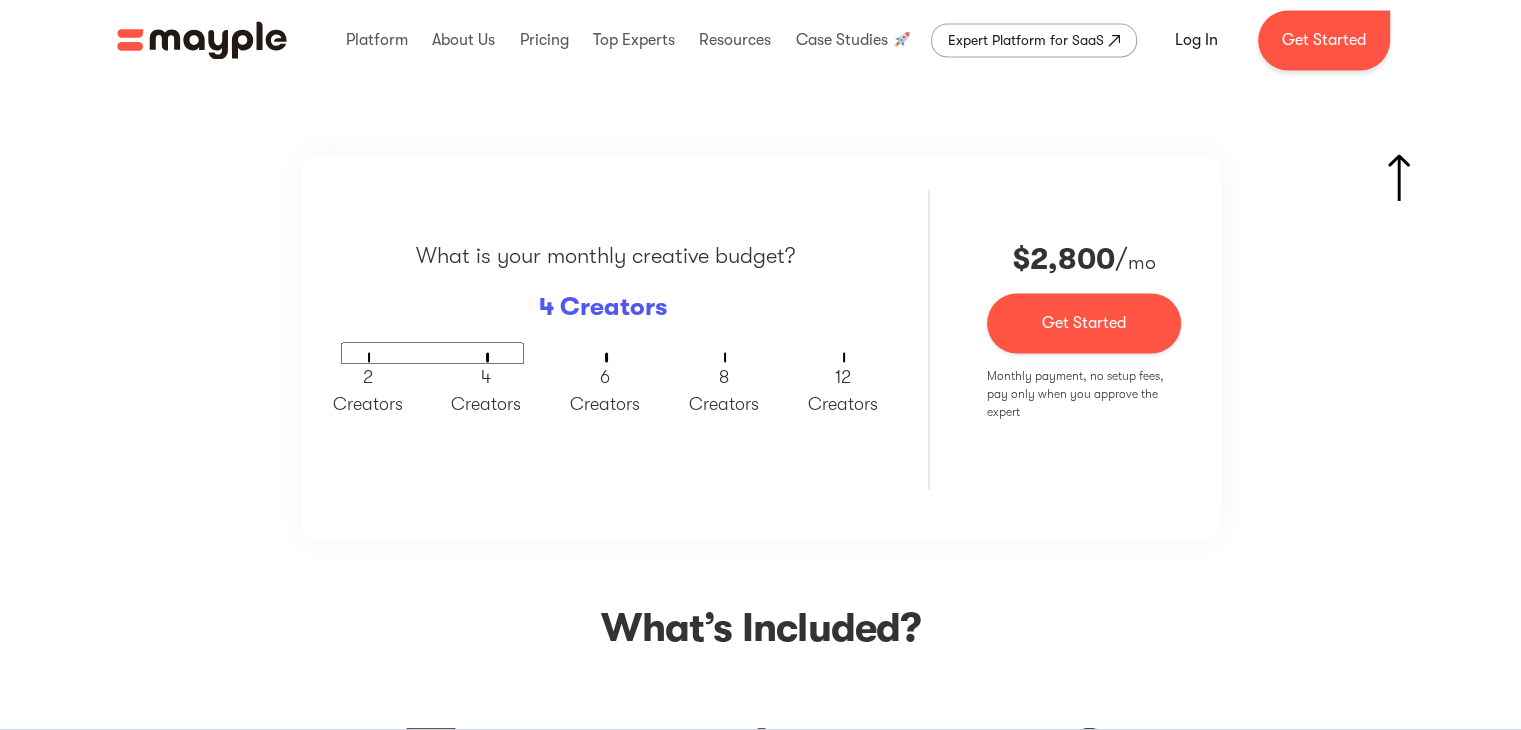 scroll, scrollTop: 3338, scrollLeft: 0, axis: vertical 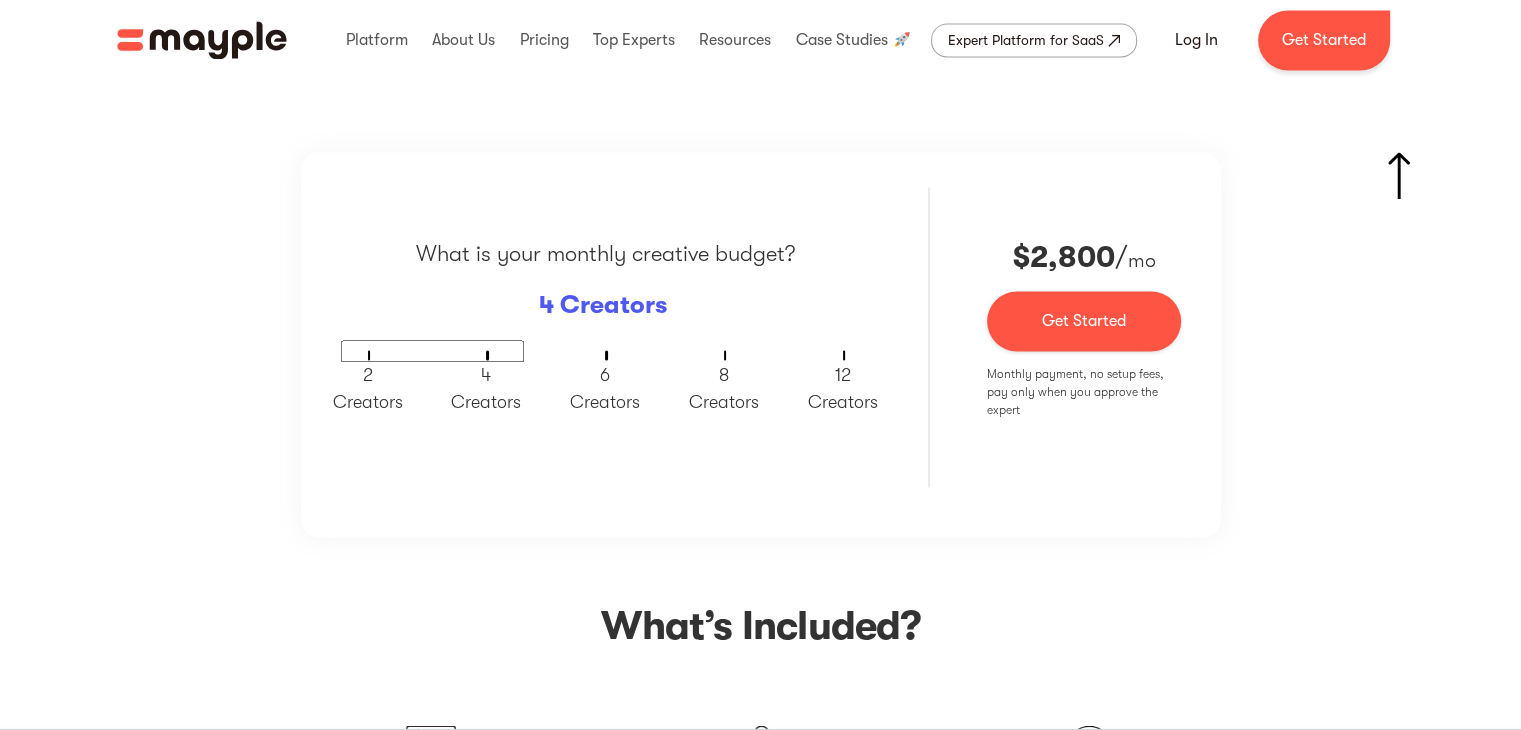 click on "2 Creators" at bounding box center [368, 388] 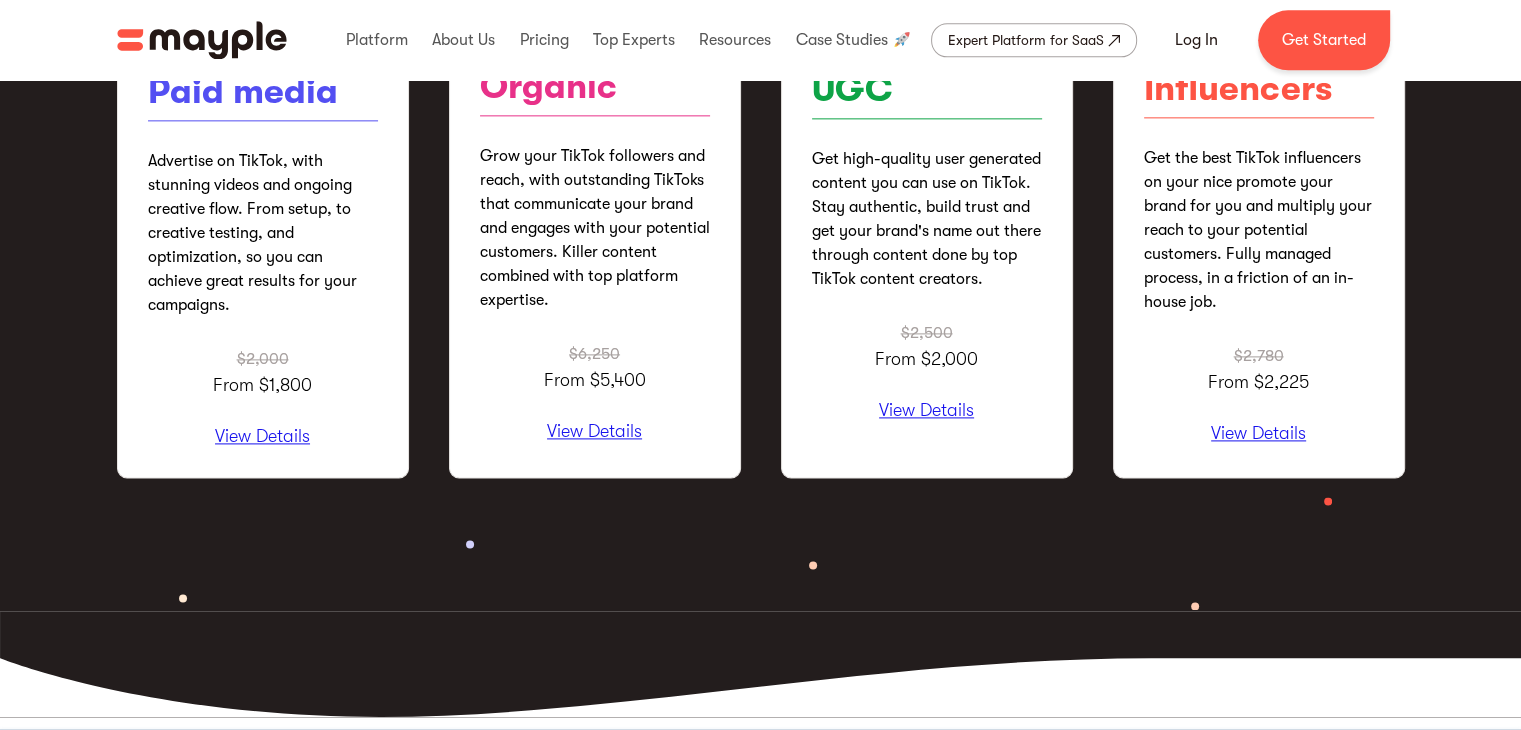 scroll, scrollTop: 2621, scrollLeft: 0, axis: vertical 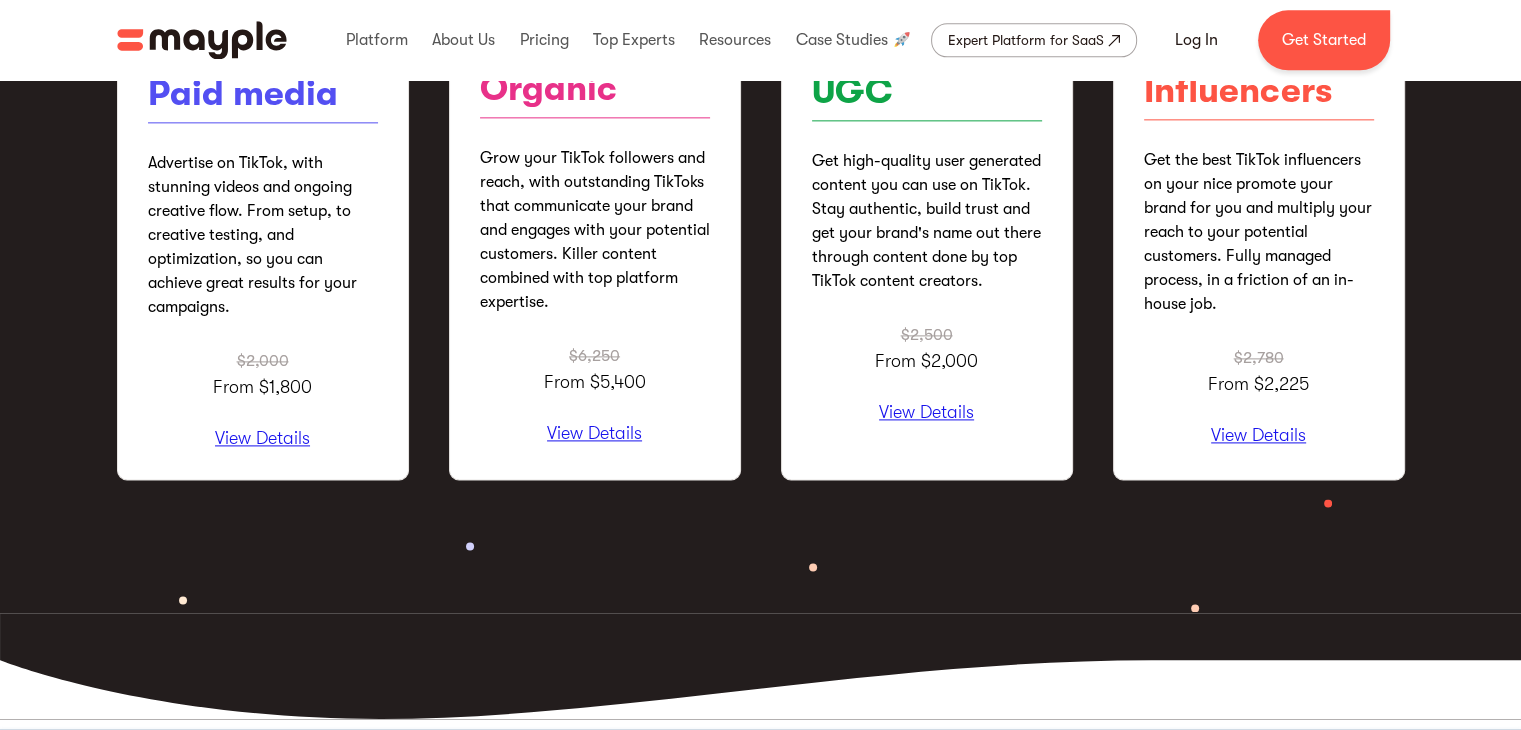 click on "View Details" at bounding box center (263, 439) 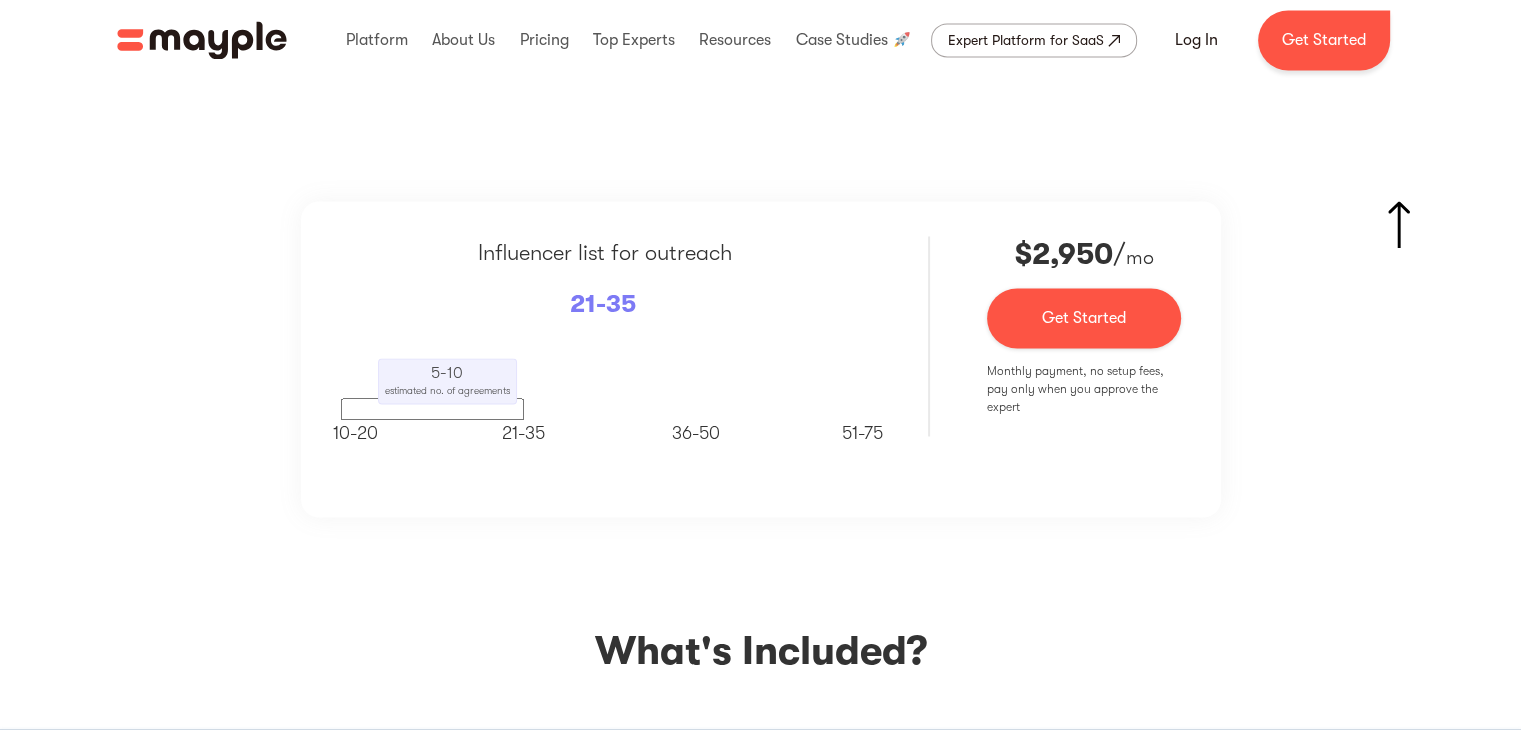 scroll, scrollTop: 3338, scrollLeft: 0, axis: vertical 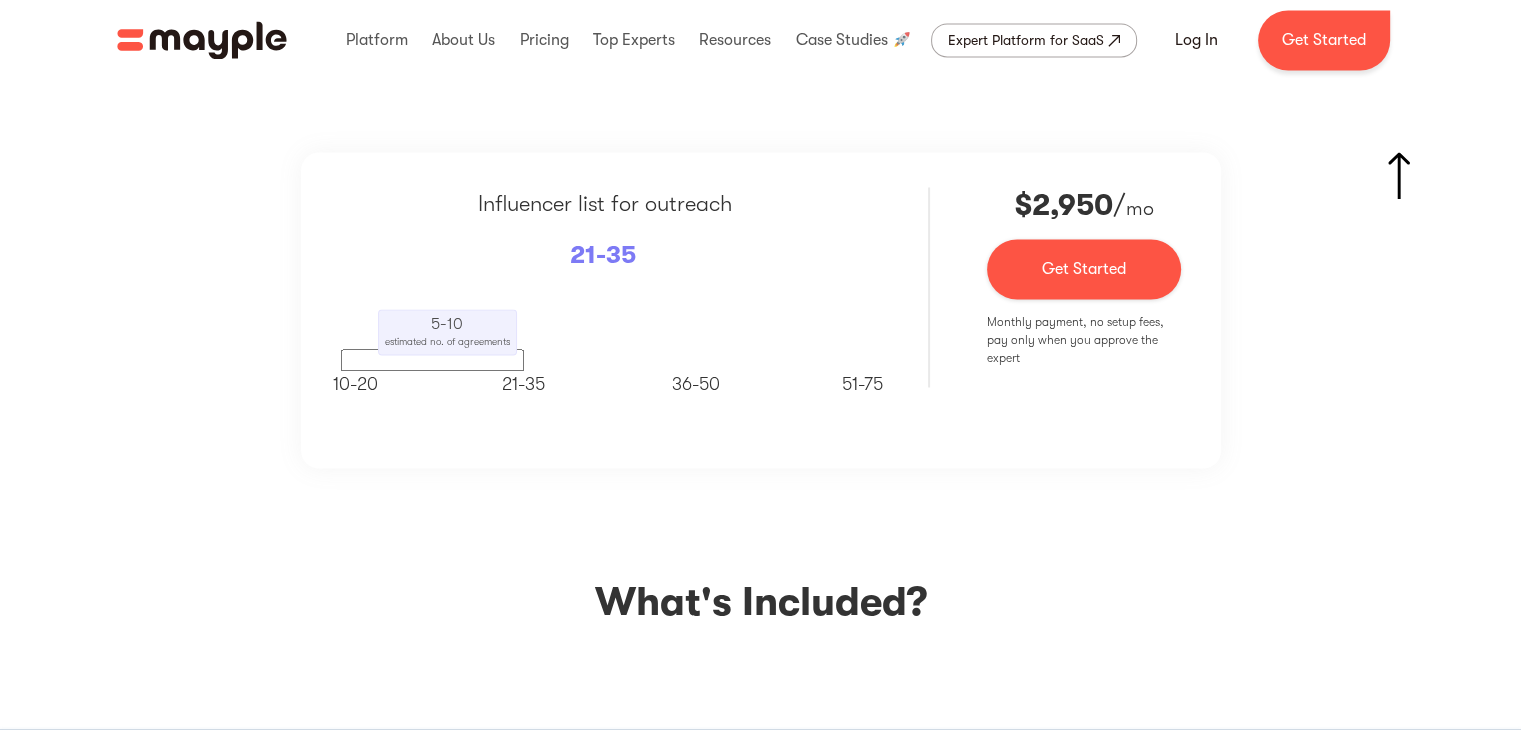 drag, startPoint x: 480, startPoint y: 360, endPoint x: 542, endPoint y: 335, distance: 66.85058 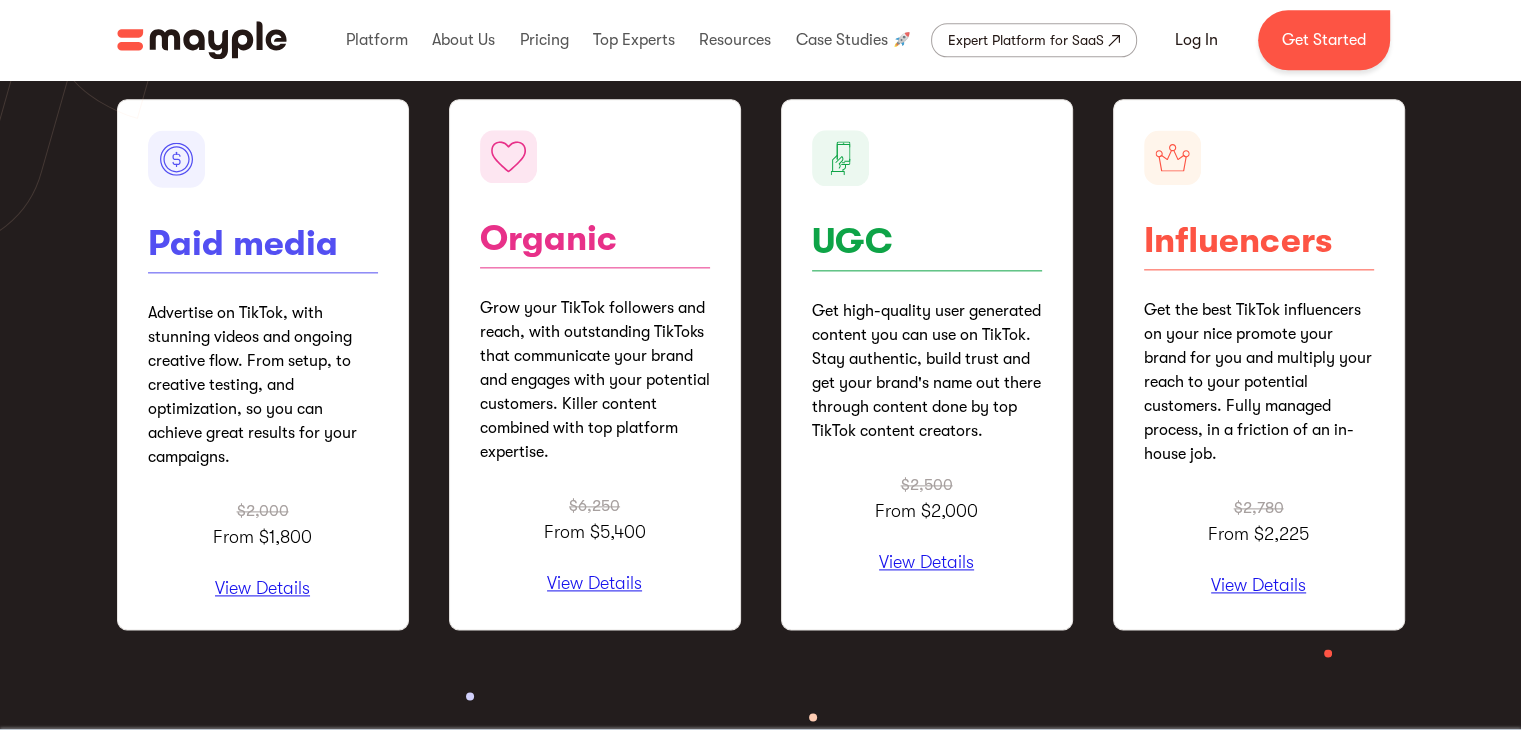 scroll, scrollTop: 2518, scrollLeft: 0, axis: vertical 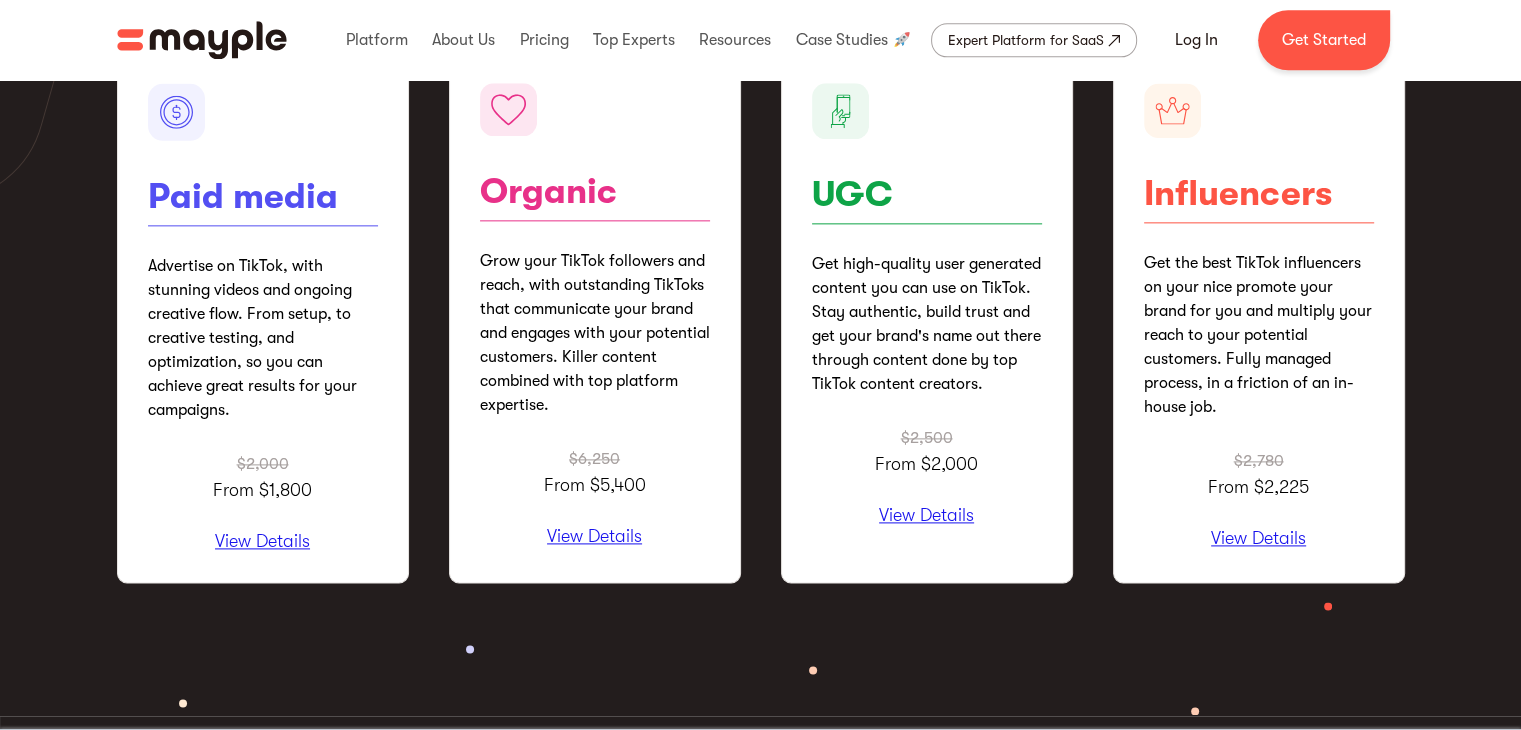 click on "Influencers Get the best TikTok influencers on your nice promote your brand for you and multiply your reach to your potential customers. Fully managed process, in a friction of an in-house job. $2,780 From $2,225 View Details" at bounding box center [1259, 317] 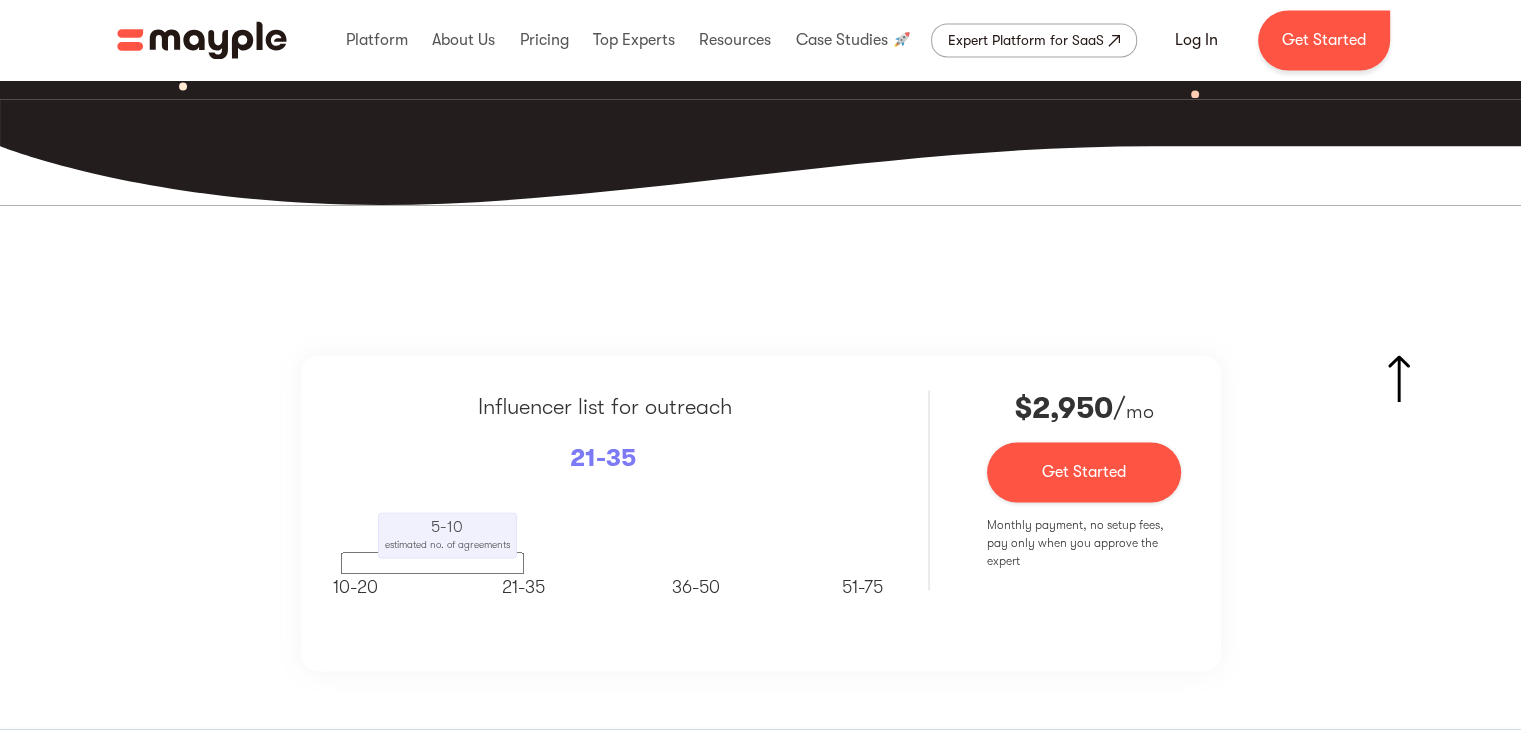 scroll, scrollTop: 3338, scrollLeft: 0, axis: vertical 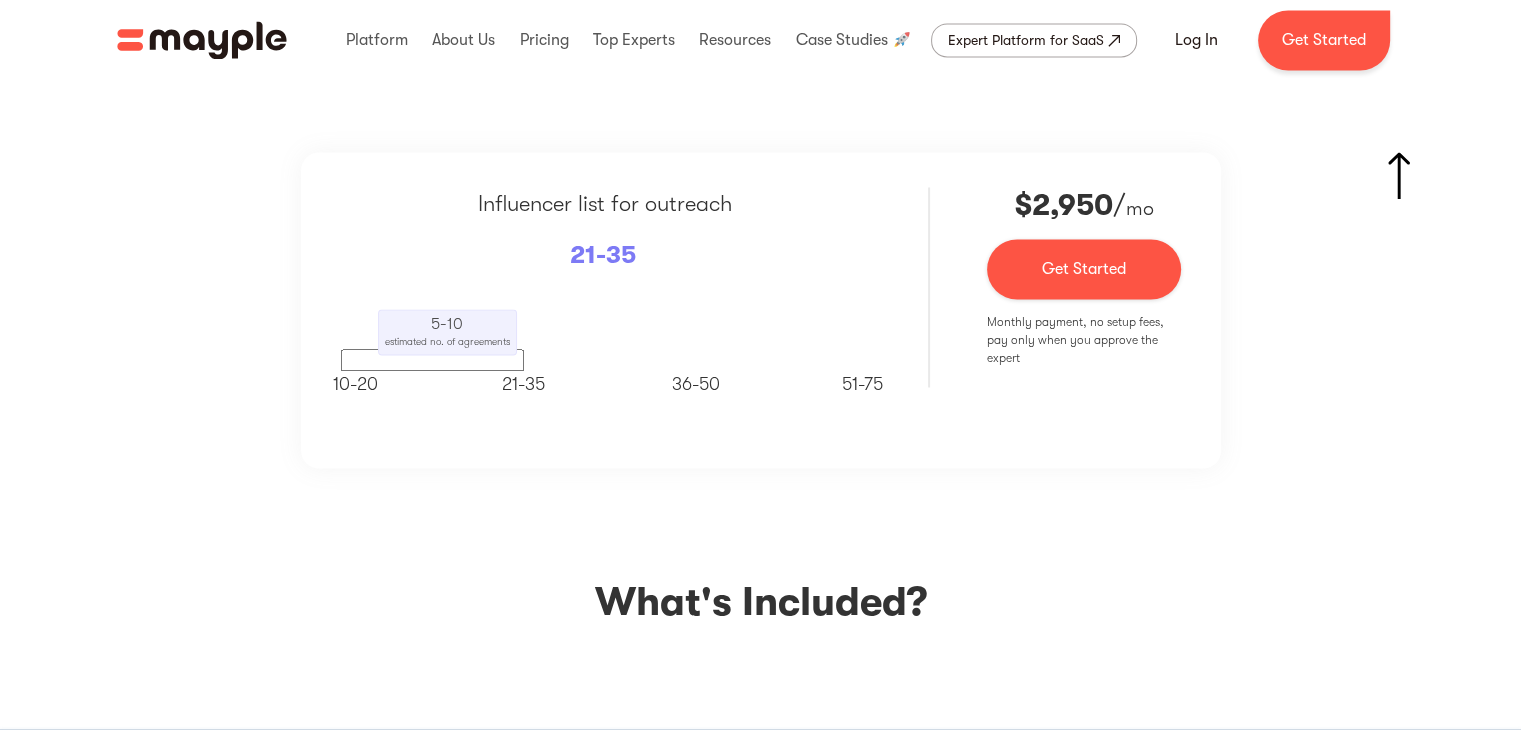 click at bounding box center (432, 360) 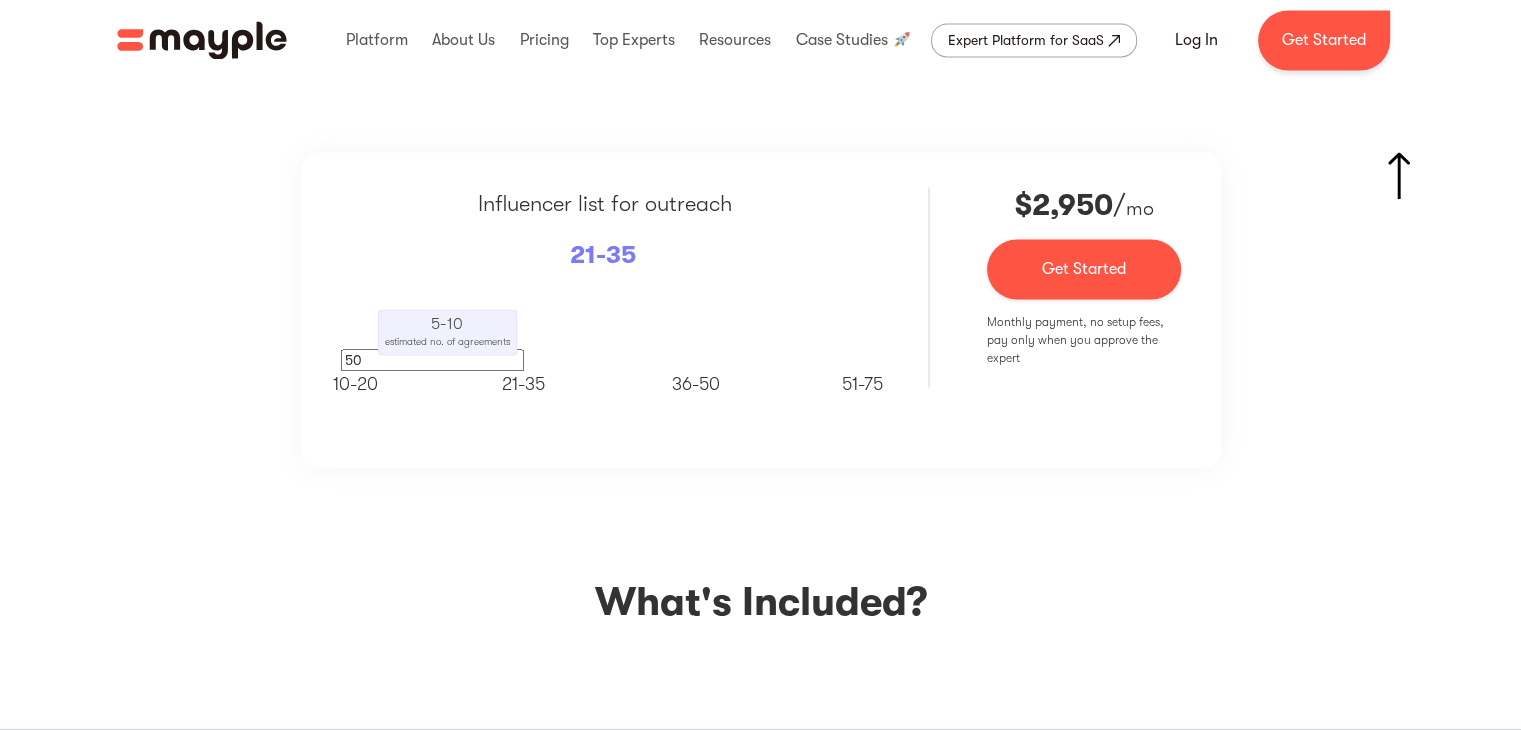 type on "50" 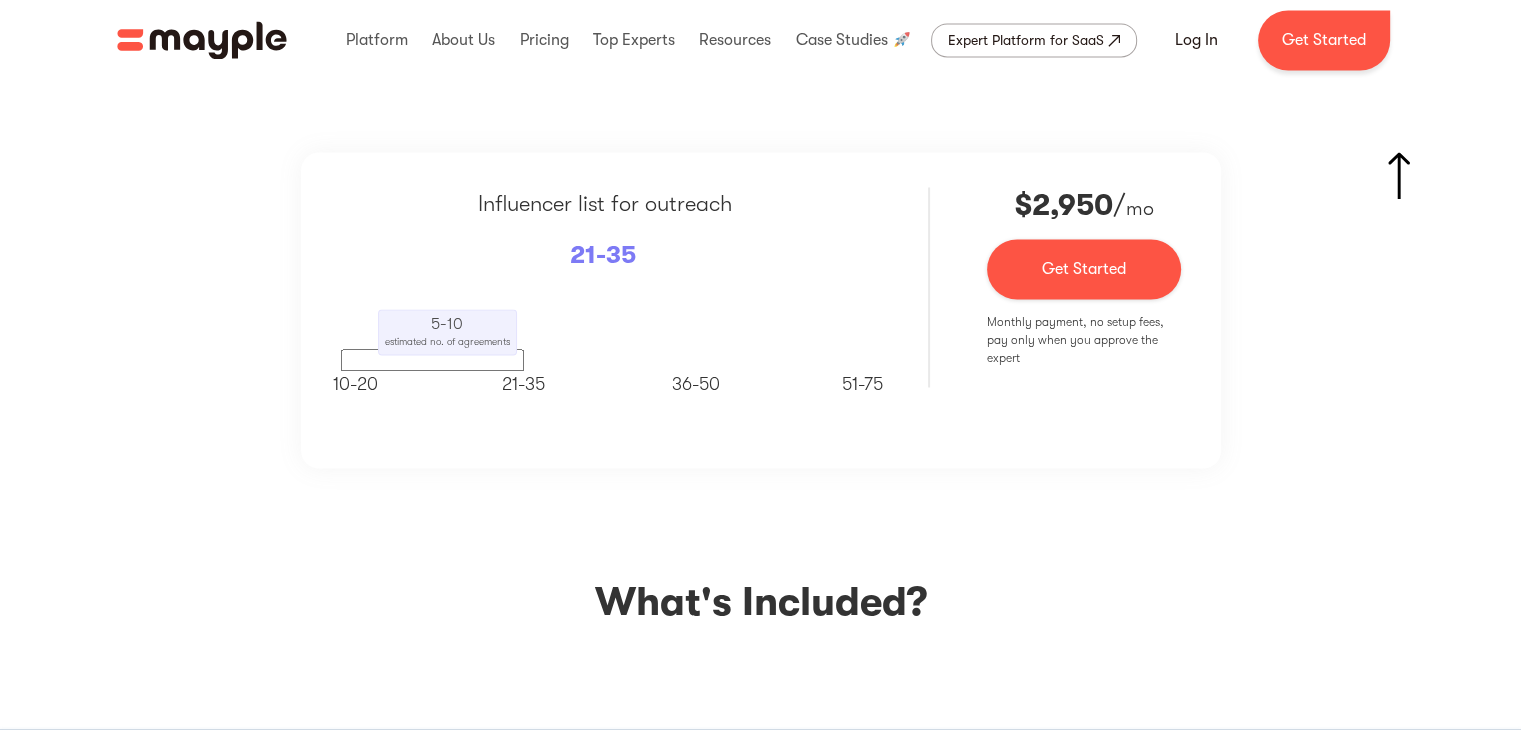 click at bounding box center [432, 360] 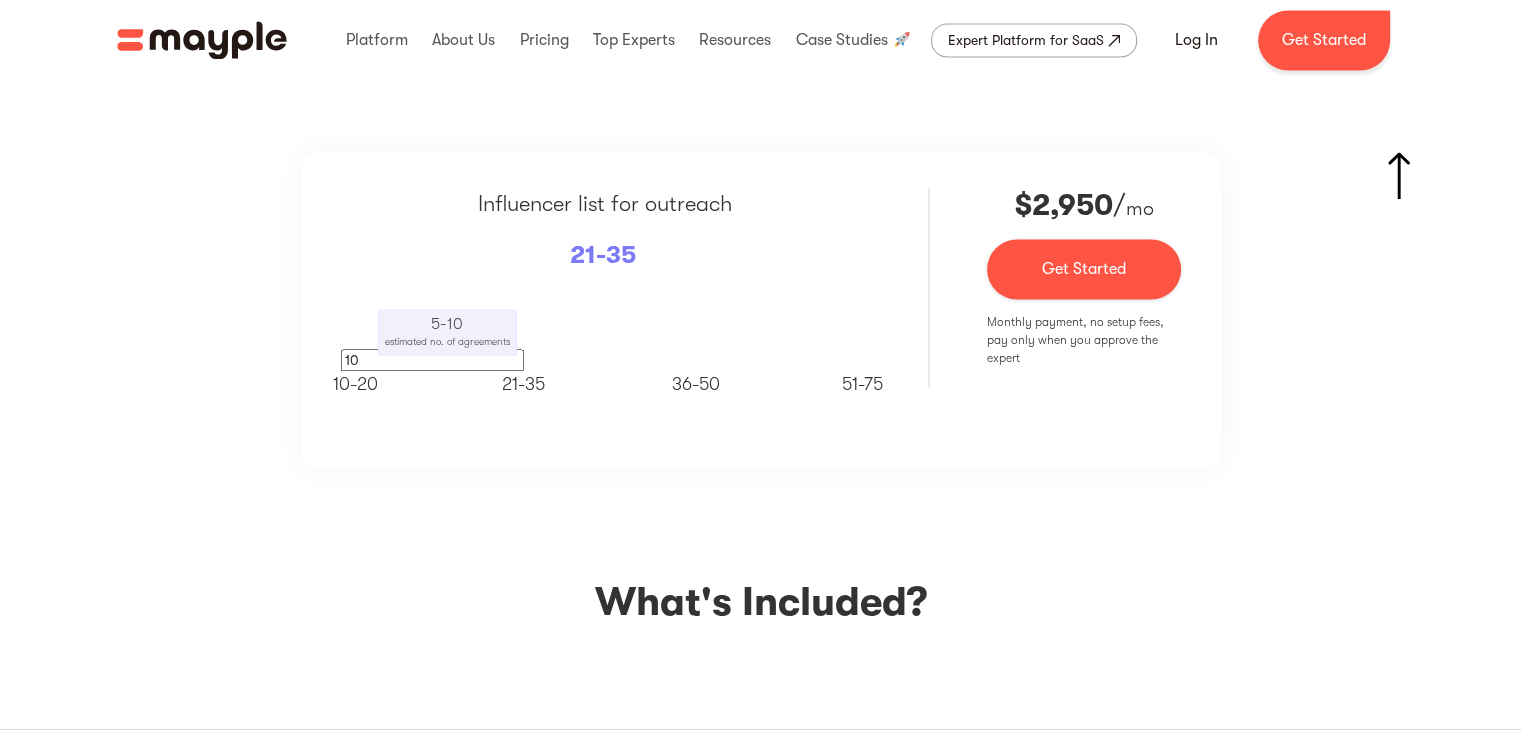 type on "10" 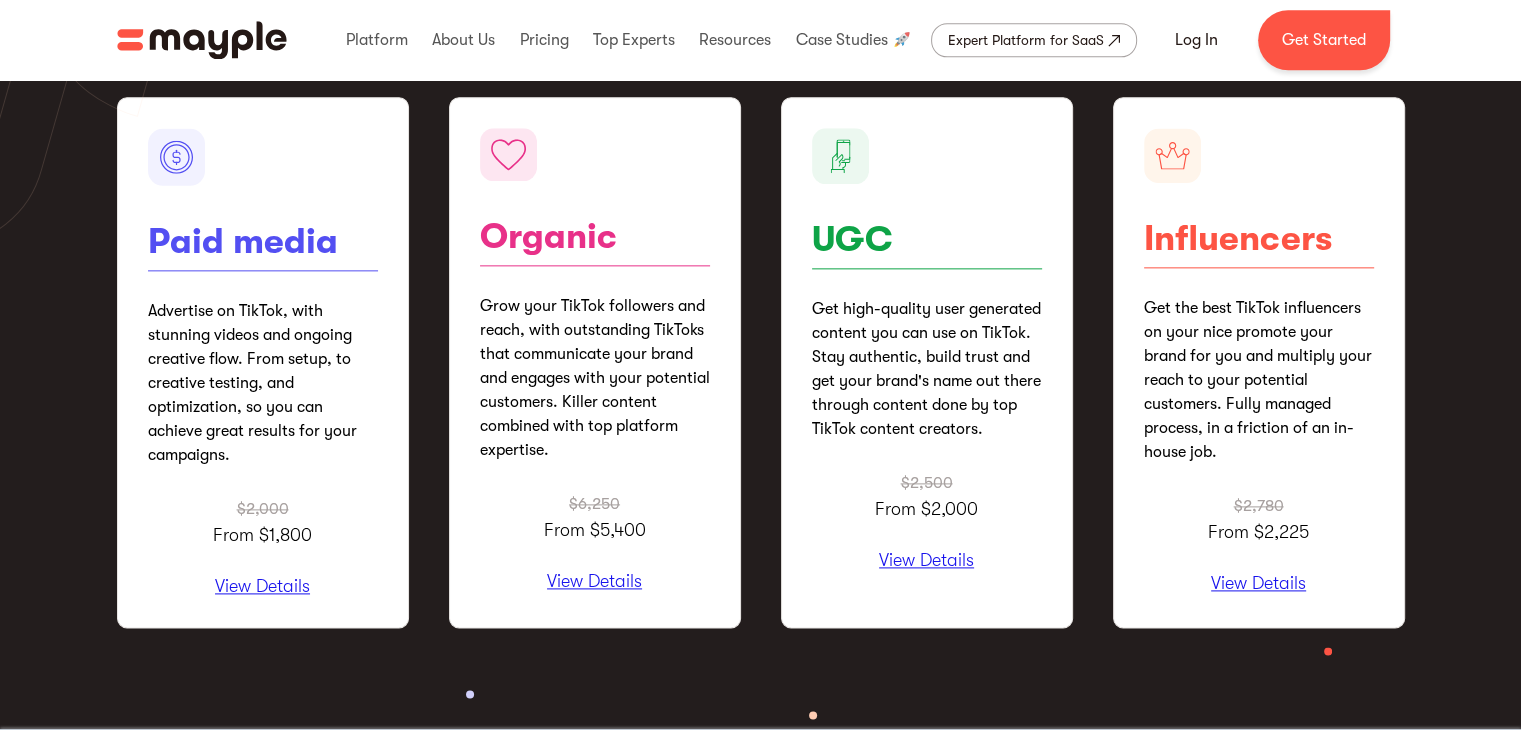 scroll, scrollTop: 2480, scrollLeft: 0, axis: vertical 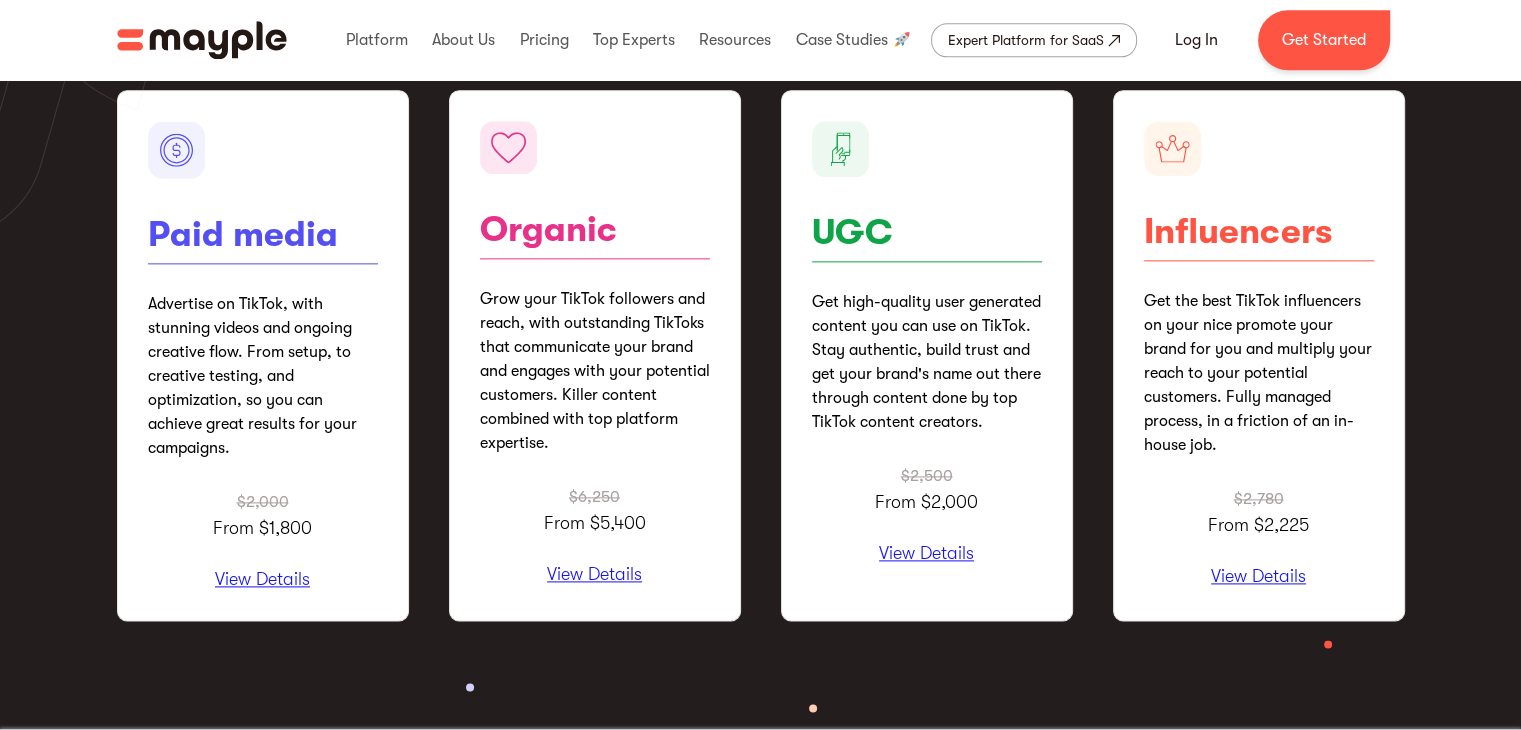 click on "View Details" at bounding box center (263, 580) 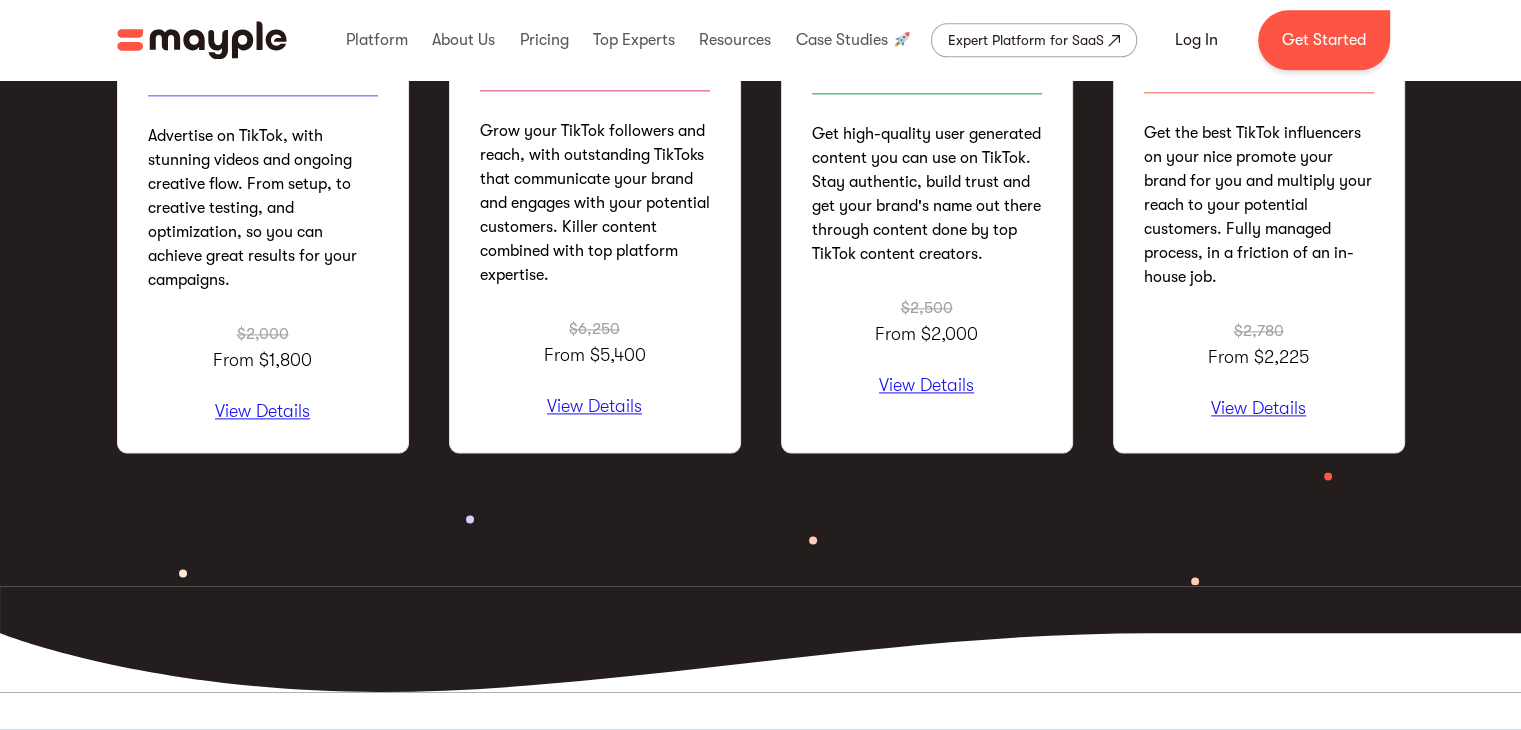 scroll, scrollTop: 2619, scrollLeft: 0, axis: vertical 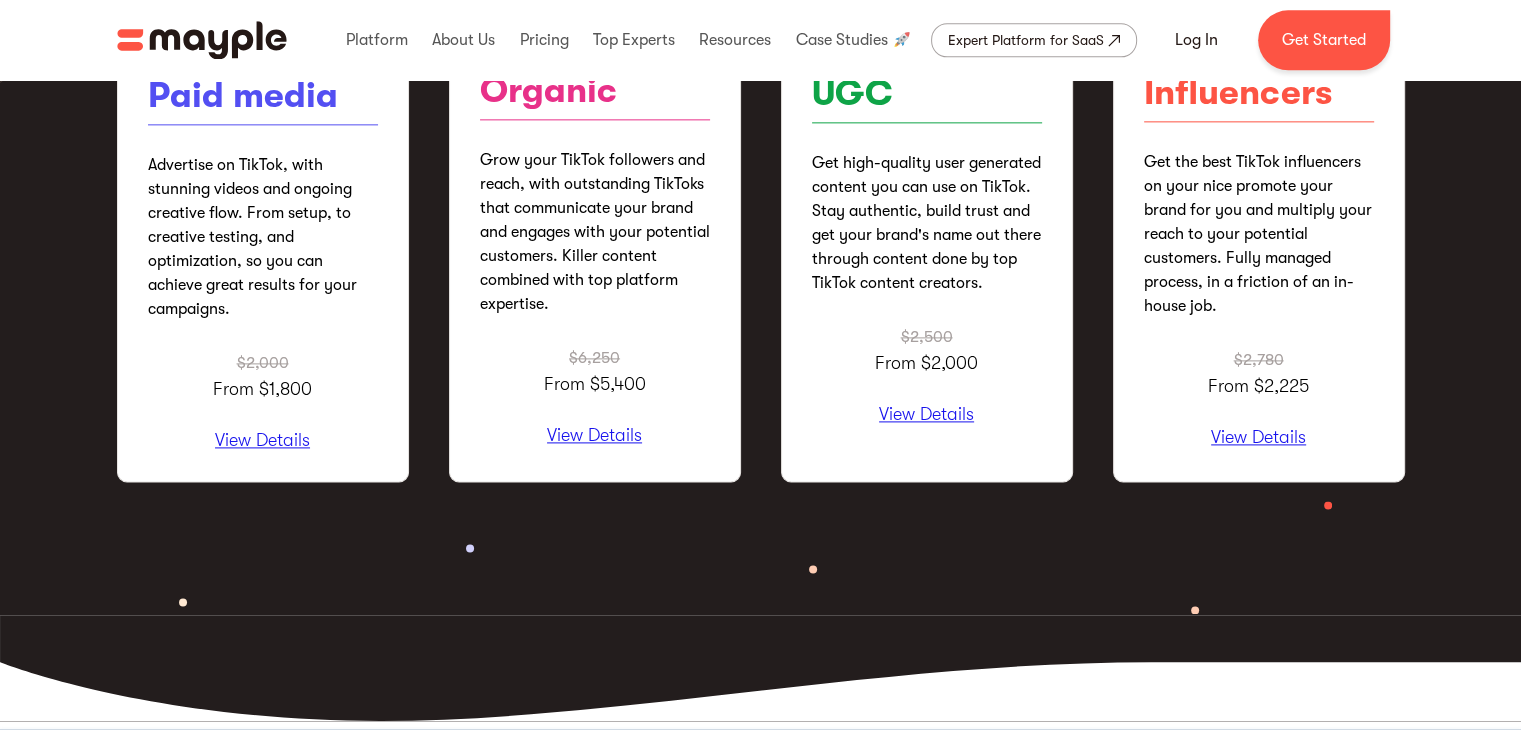 click on "View Details" at bounding box center (263, 441) 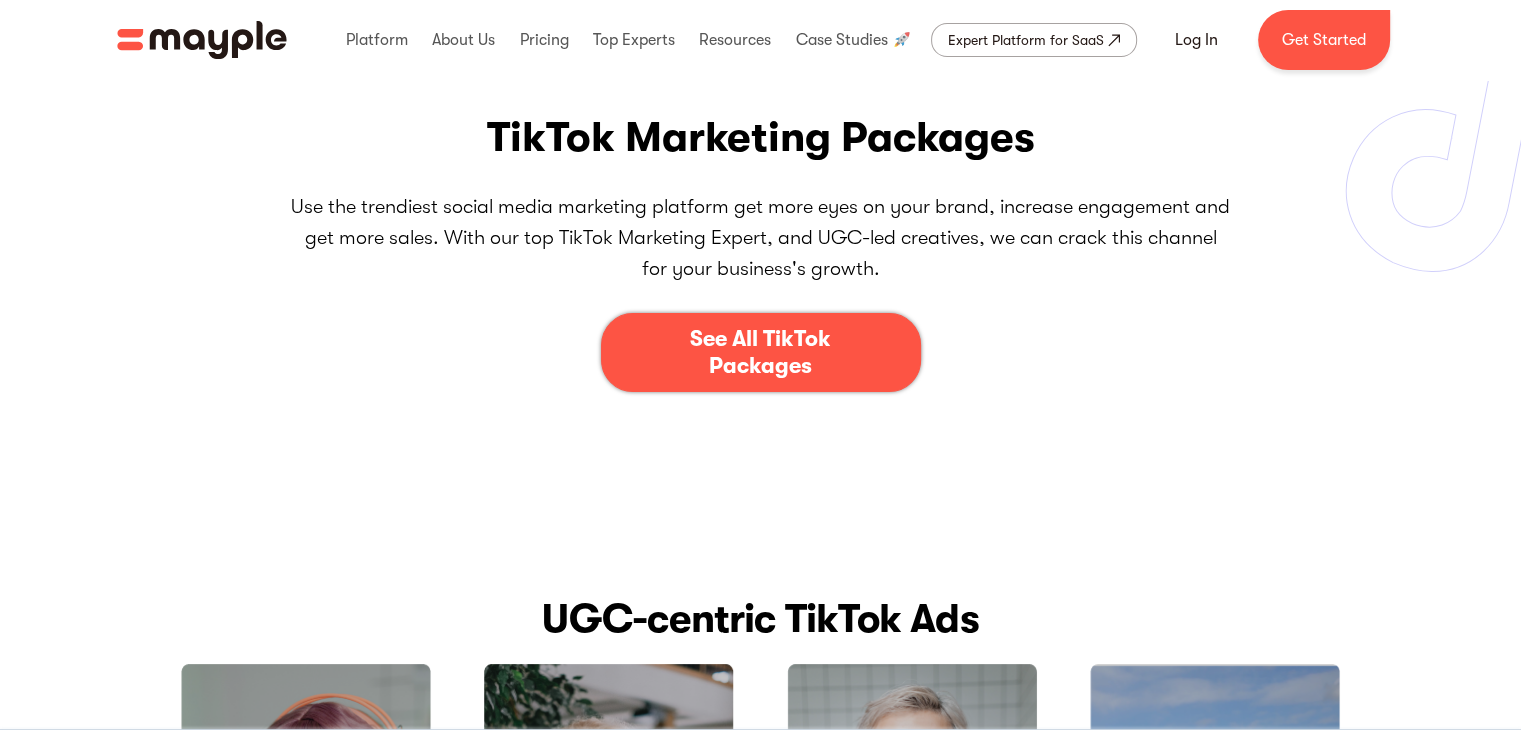 scroll, scrollTop: 0, scrollLeft: 0, axis: both 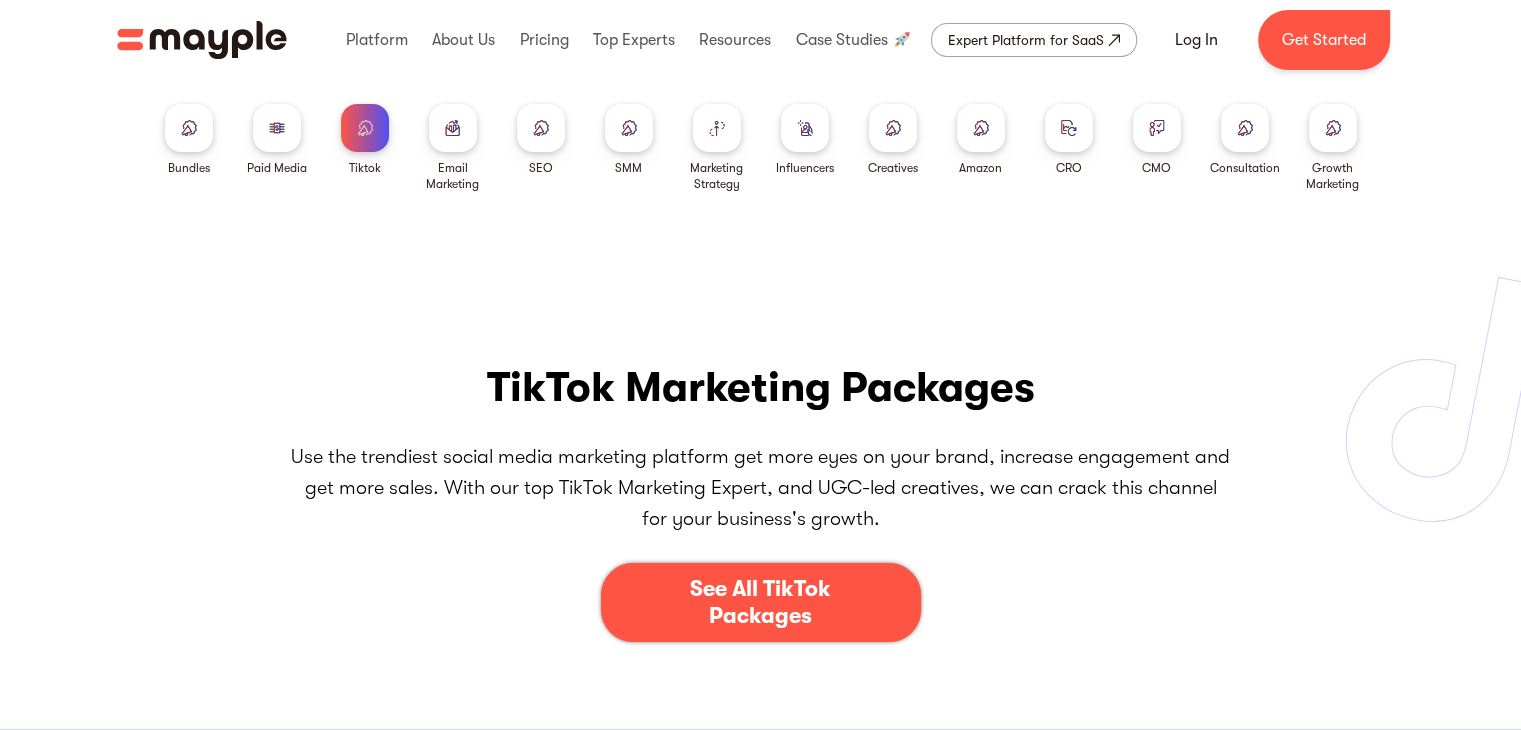 click at bounding box center (629, 128) 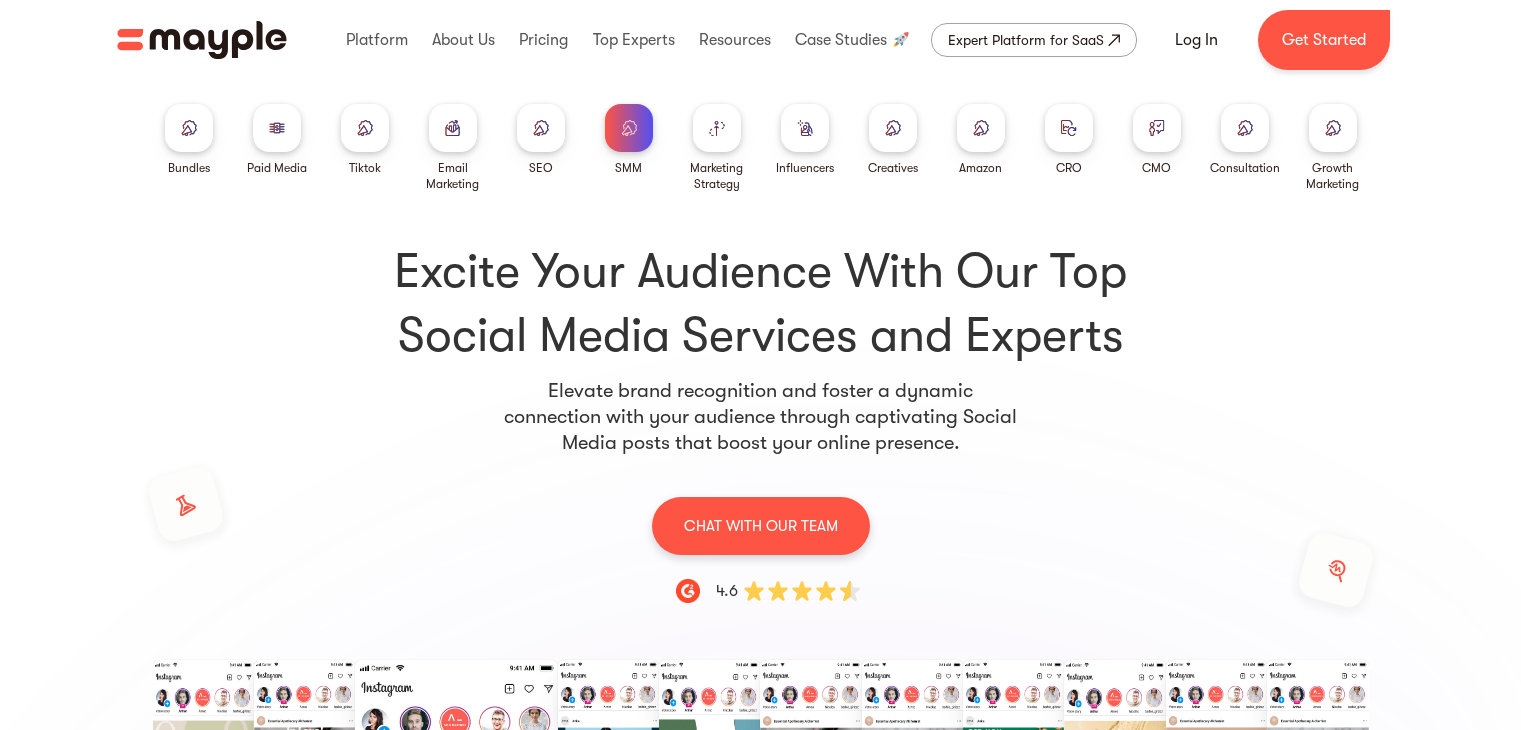 scroll, scrollTop: 0, scrollLeft: 0, axis: both 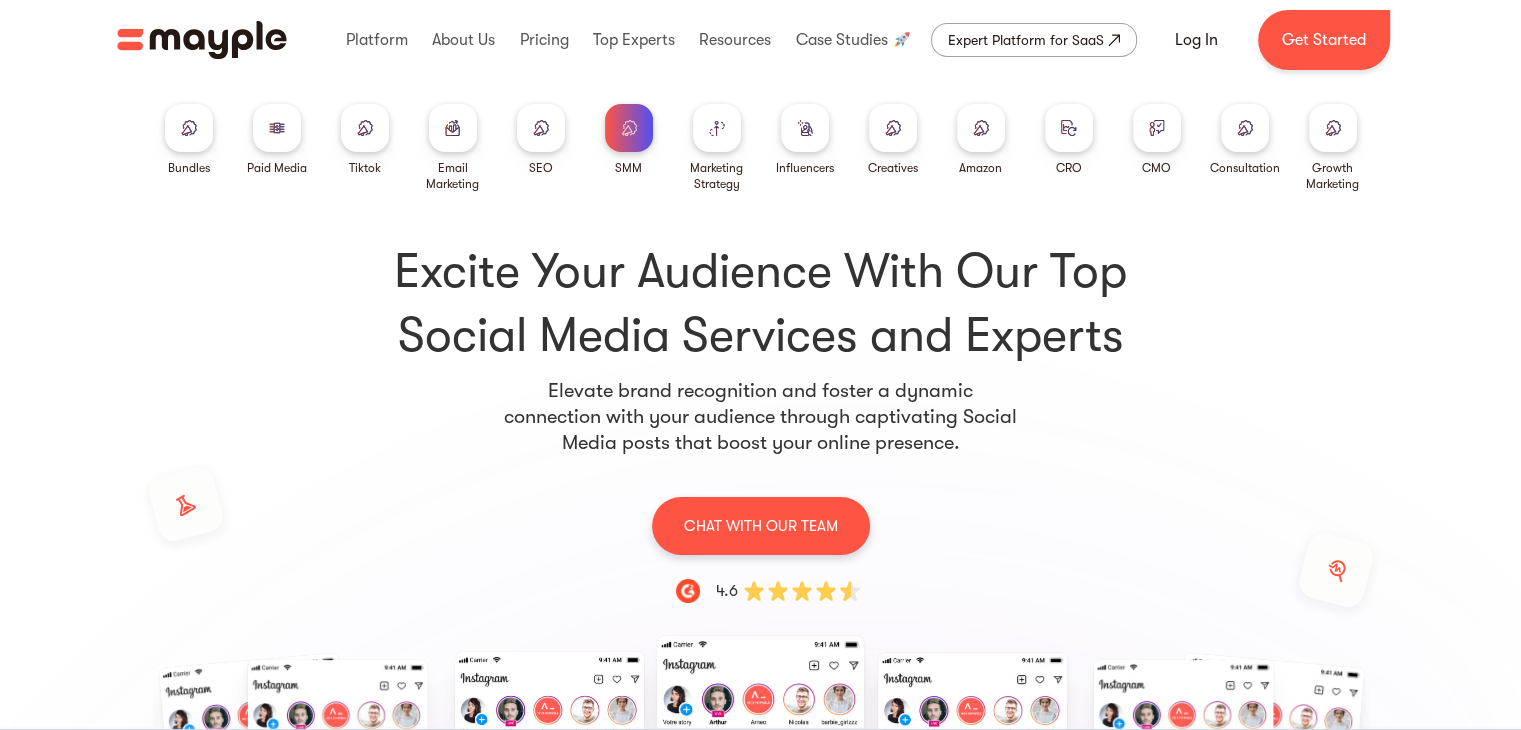 click at bounding box center [981, 127] 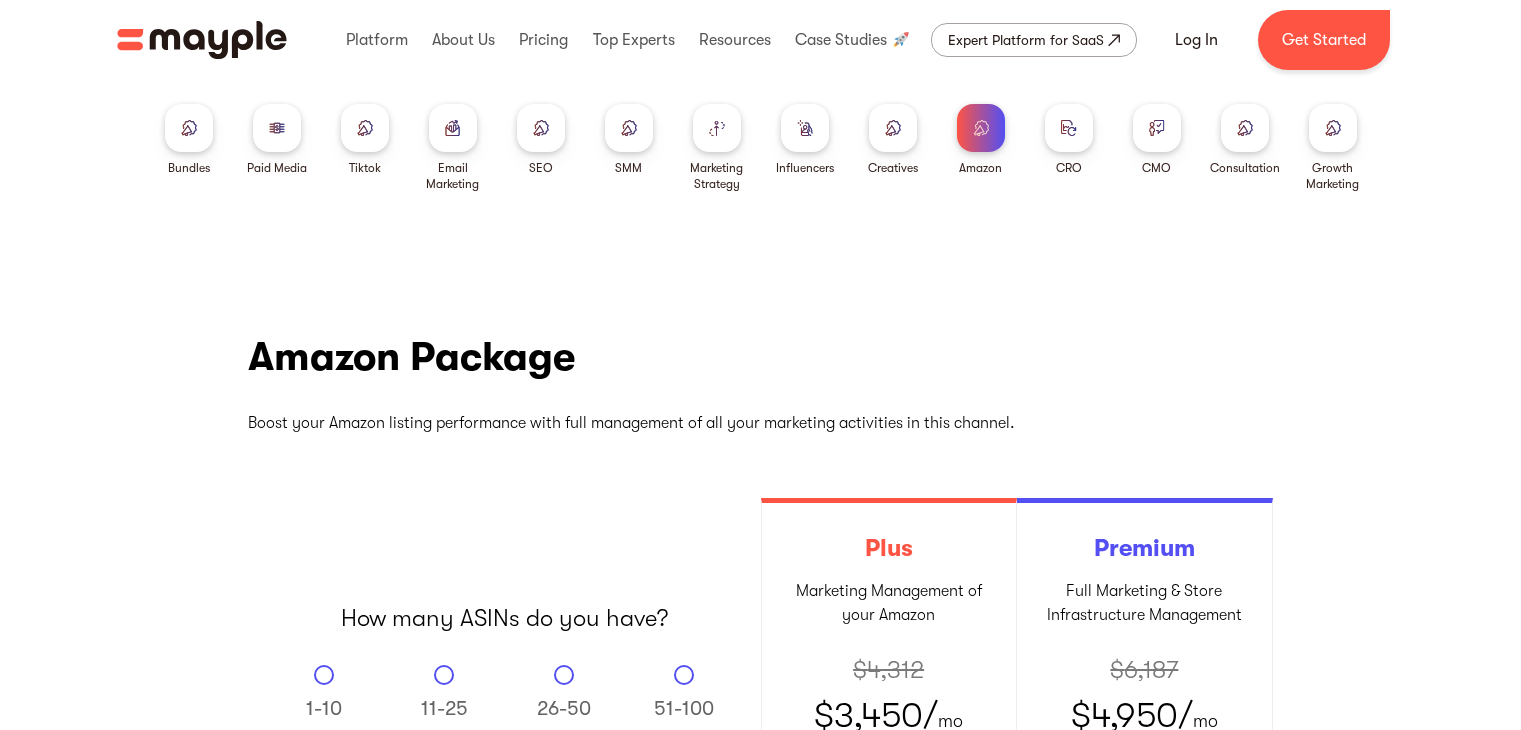 scroll, scrollTop: 0, scrollLeft: 0, axis: both 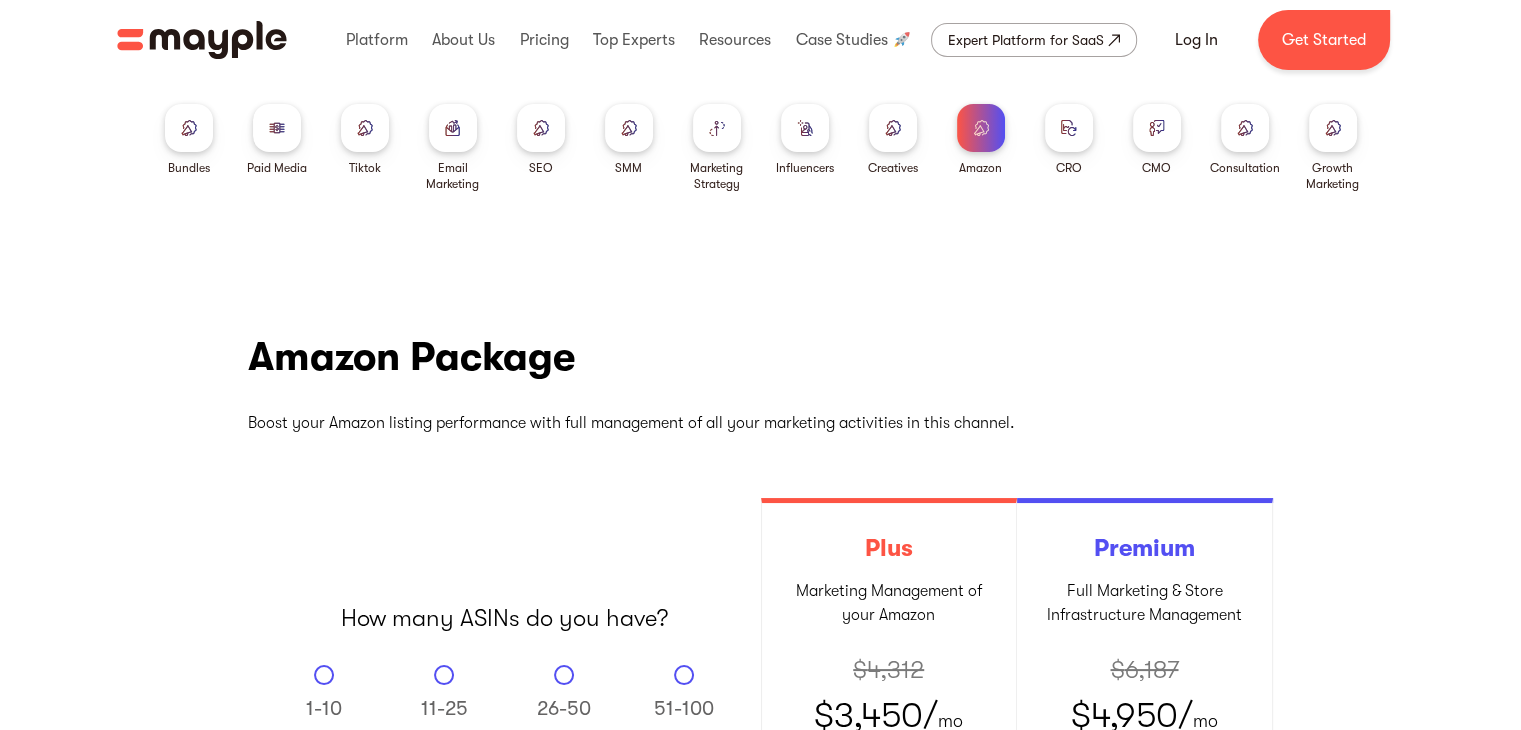 click on "11-25" at bounding box center (444, 671) 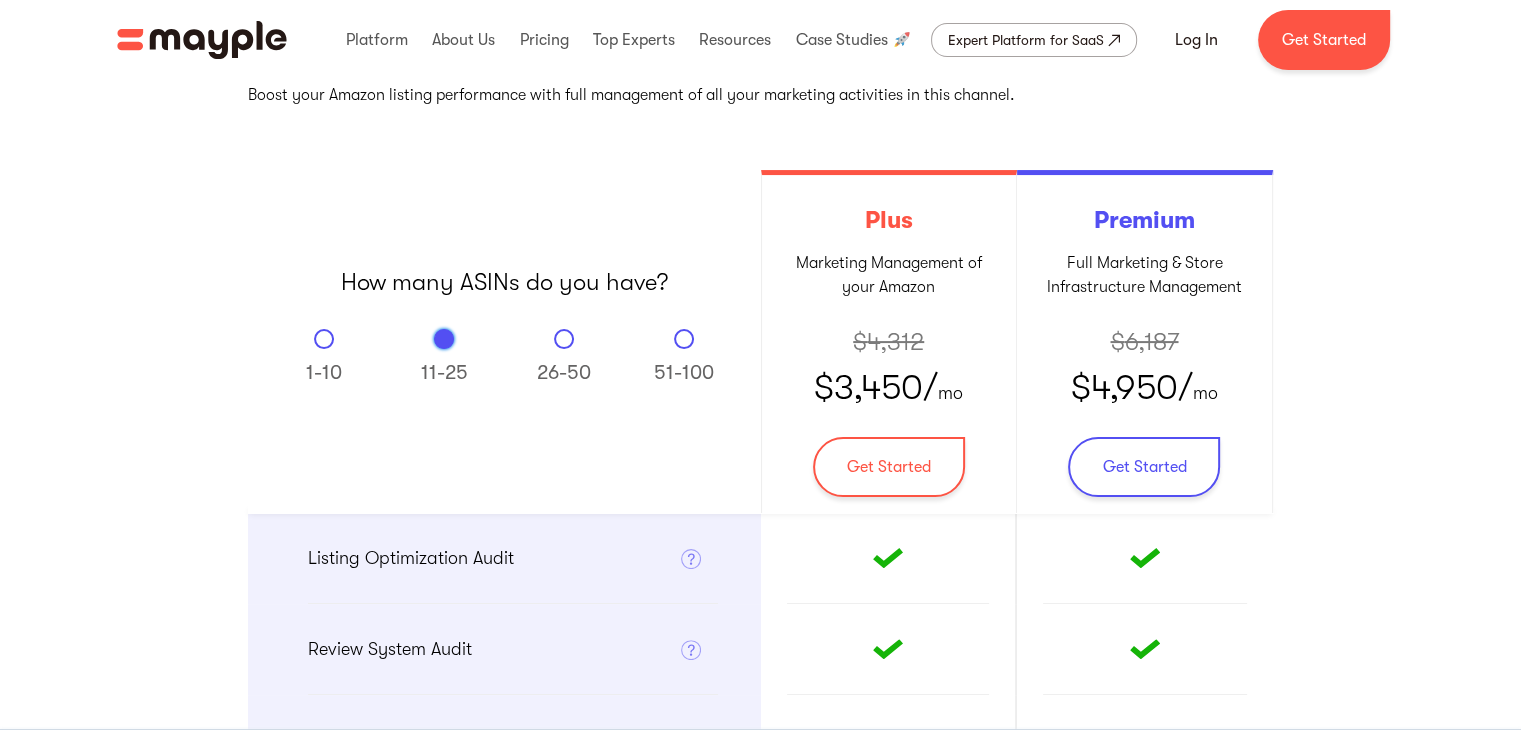 scroll, scrollTop: 0, scrollLeft: 0, axis: both 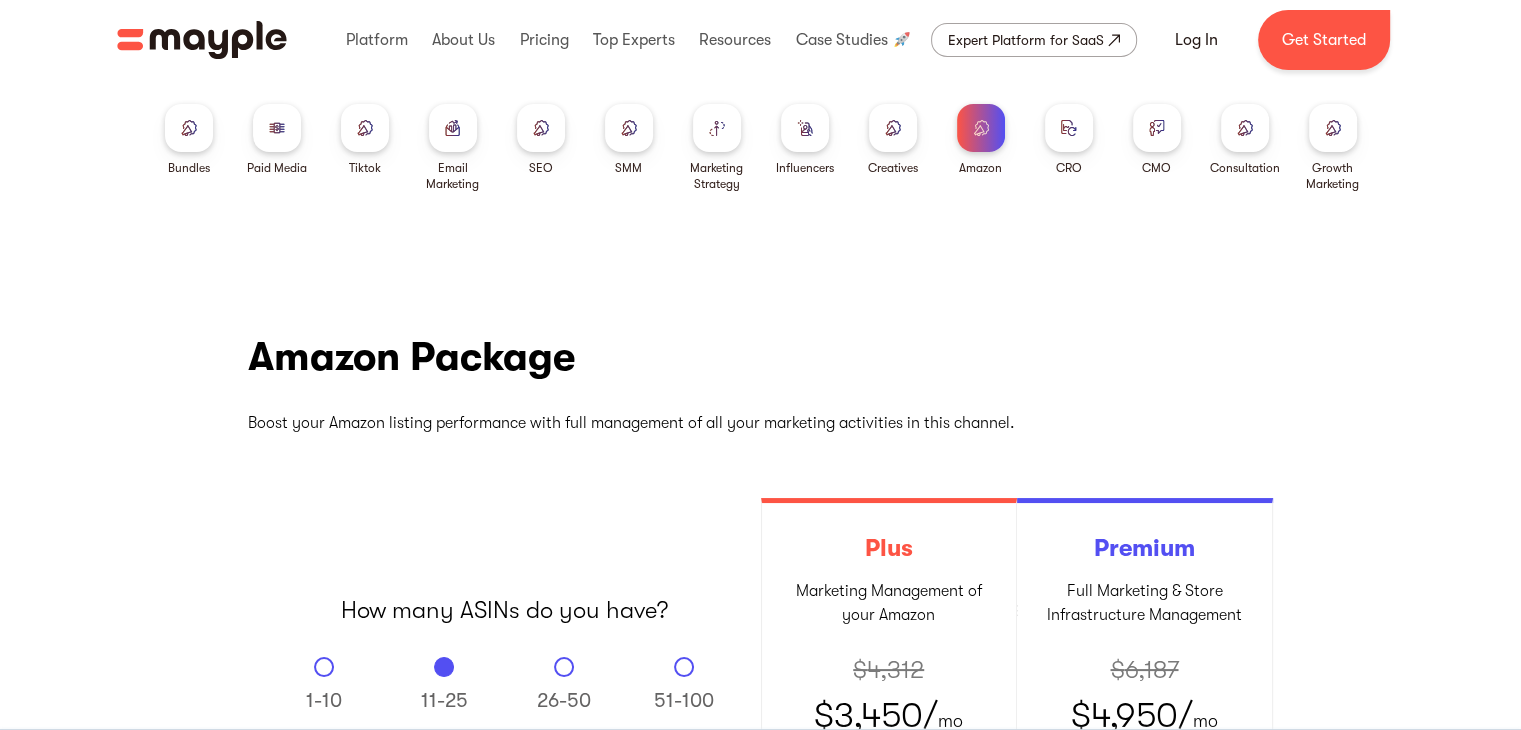click at bounding box center [277, 128] 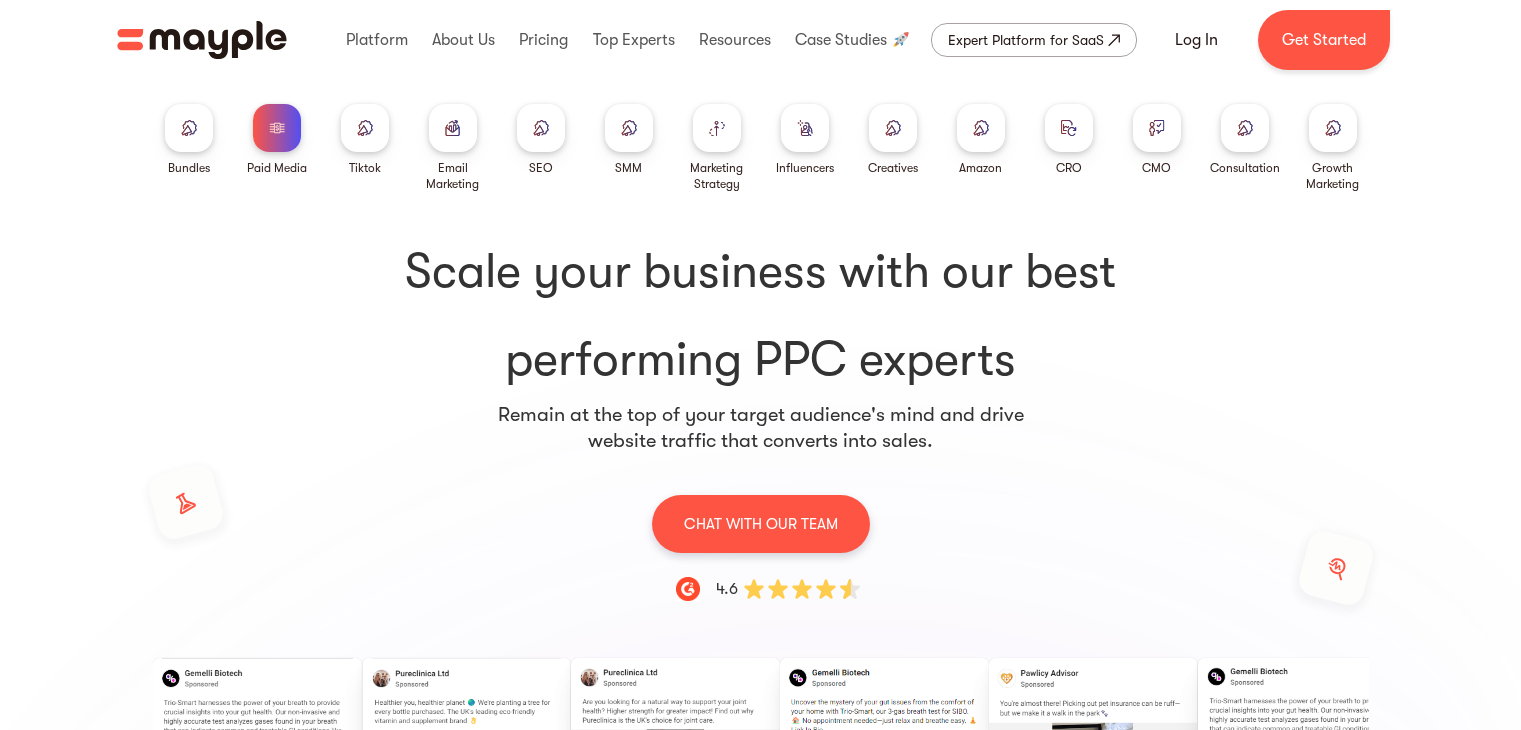 scroll, scrollTop: 0, scrollLeft: 0, axis: both 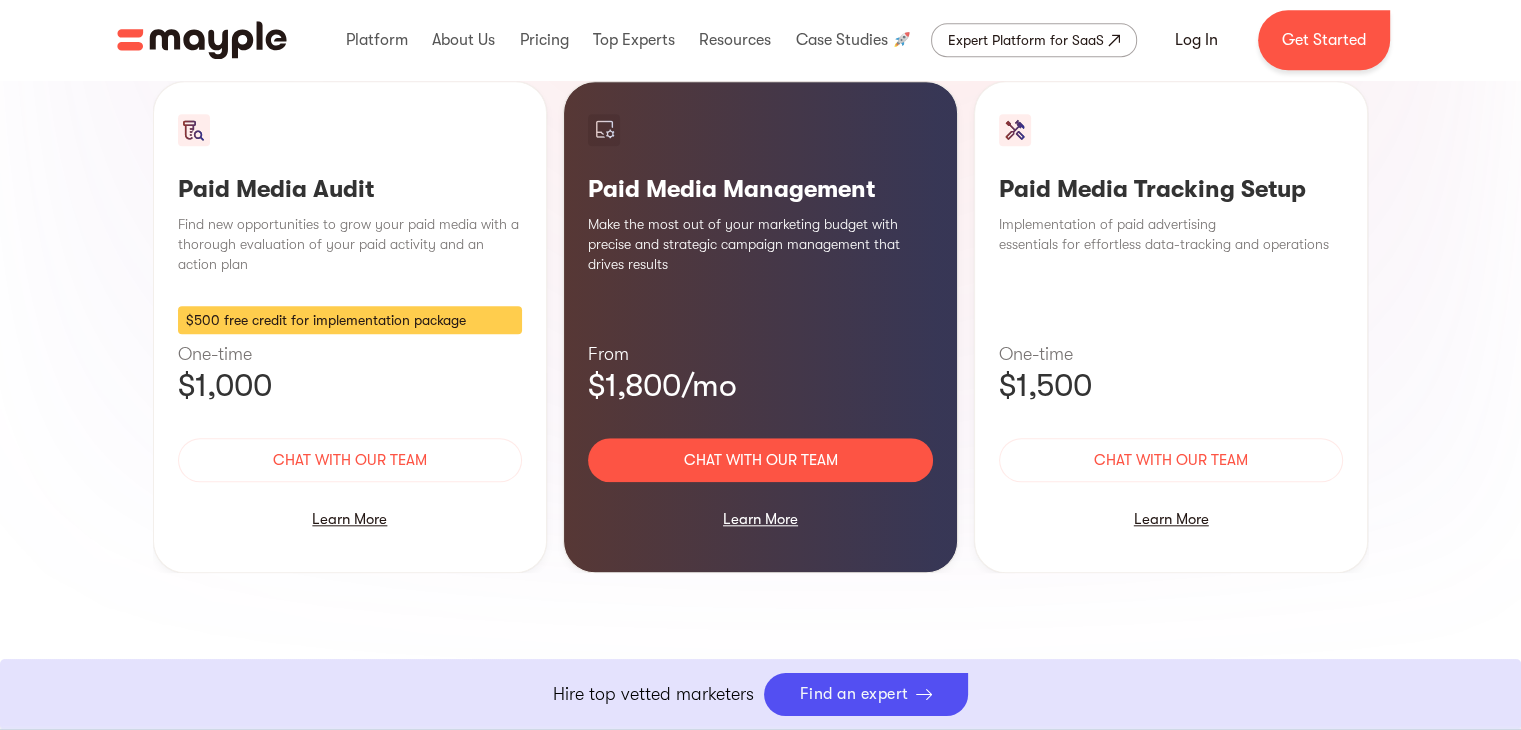 click on "Learn More" at bounding box center (760, 519) 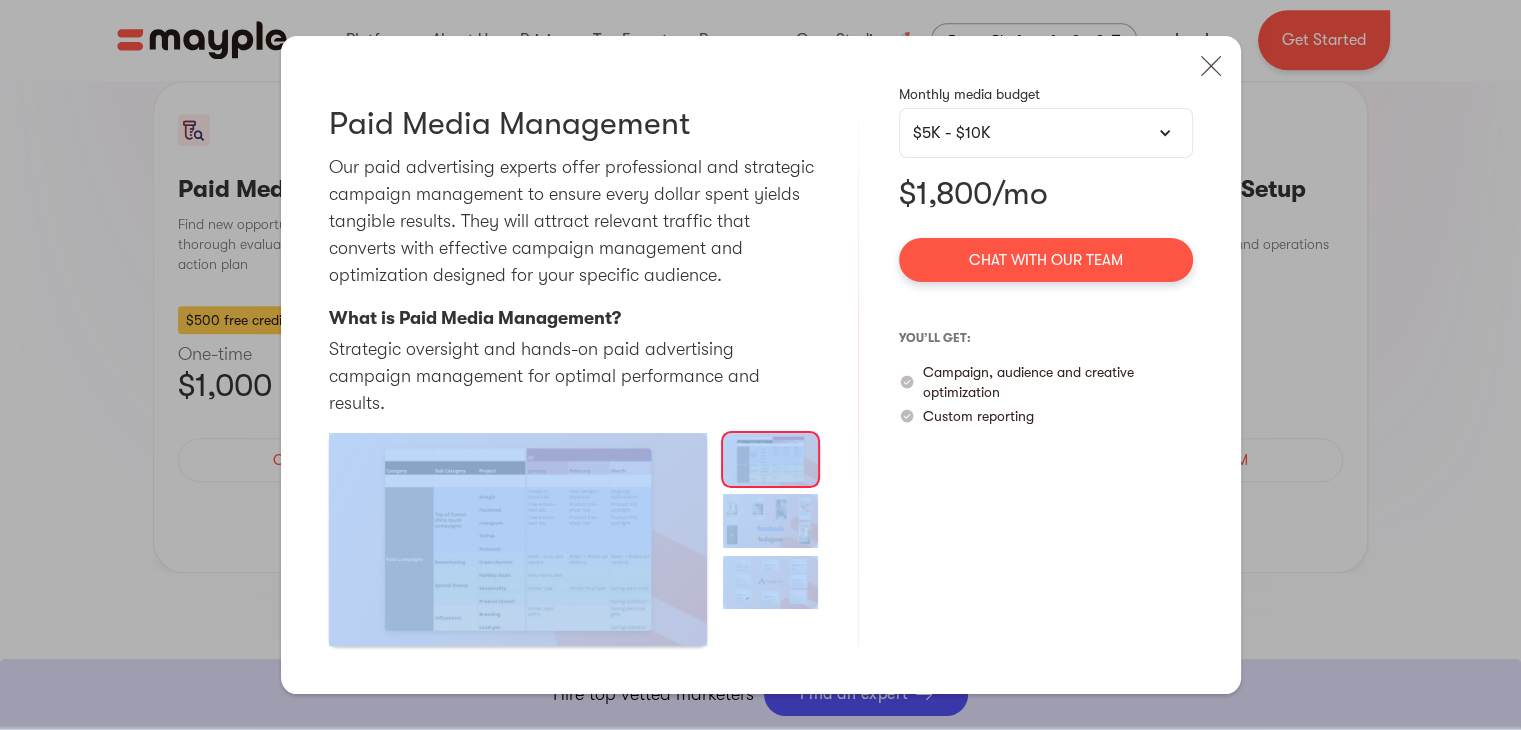 click on "Paid Media Management Our paid advertising experts offer professional and strategic campaign management to ensure every dollar spent yields tangible results. They will attract relevant traffic that converts with effective campaign management and optimization designed for your specific audience. What is Paid Media Management? Strategic oversight and hands-on paid advertising campaign management for optimal performance and results." at bounding box center [0, 0] 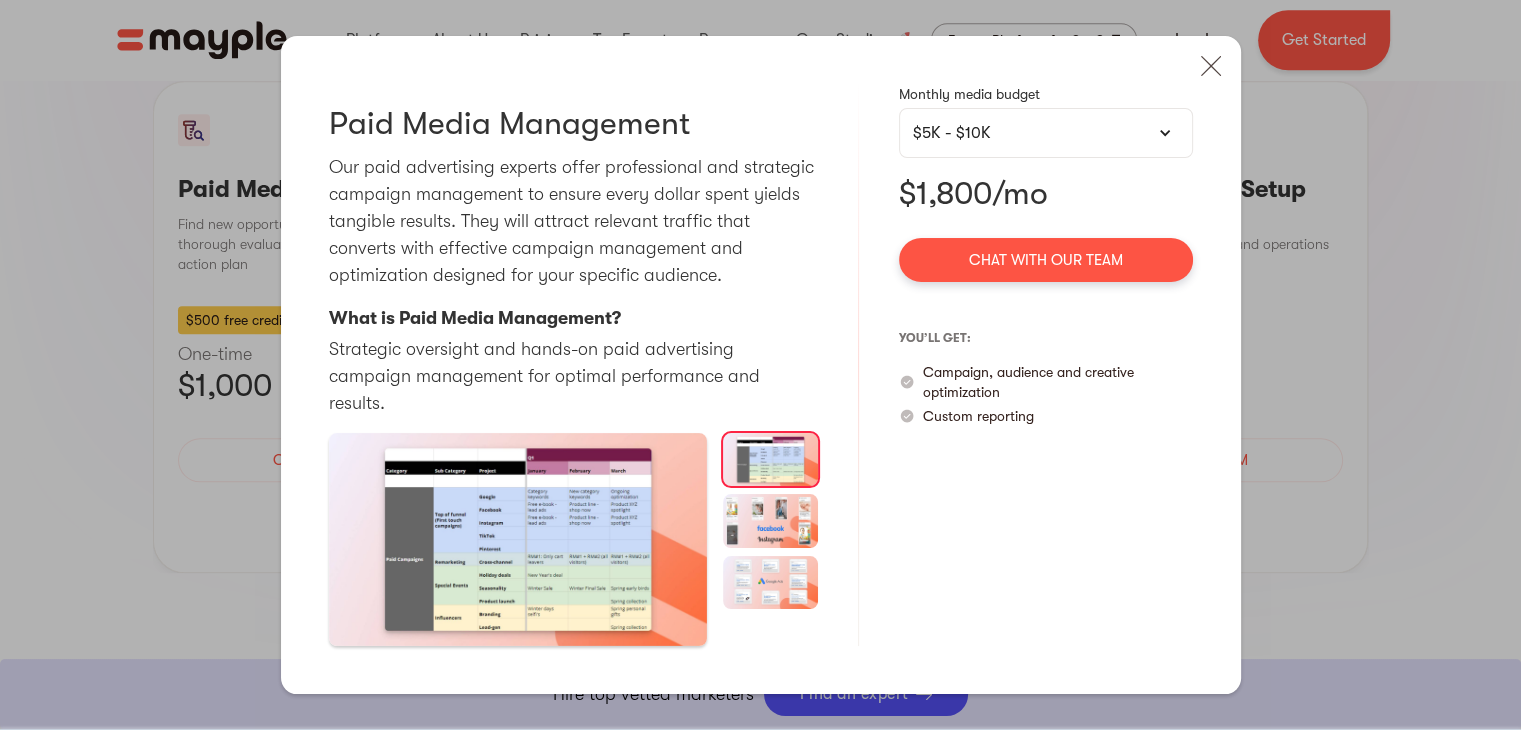 click on "Monthly media budget $5K - $10K  $5K - $10K $10K - $20K $20K - $40K $40K - $60K $60K - $100K $100K - $200K $200K - $500K $500K+ $1,800/mo Chat with our team you’ll get: Campaign, audience and creative optimization Custom reporting" at bounding box center (0, 0) 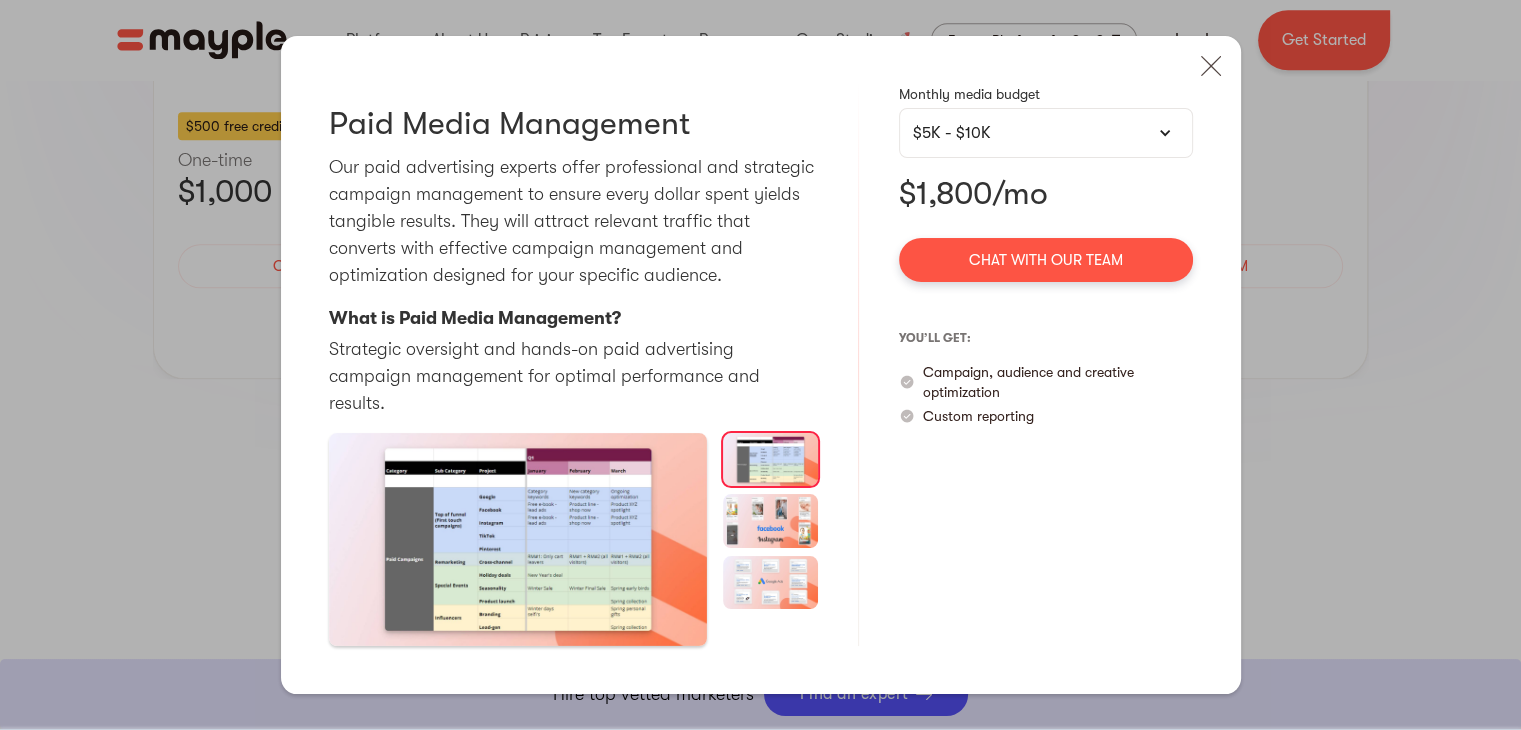 scroll, scrollTop: 2028, scrollLeft: 0, axis: vertical 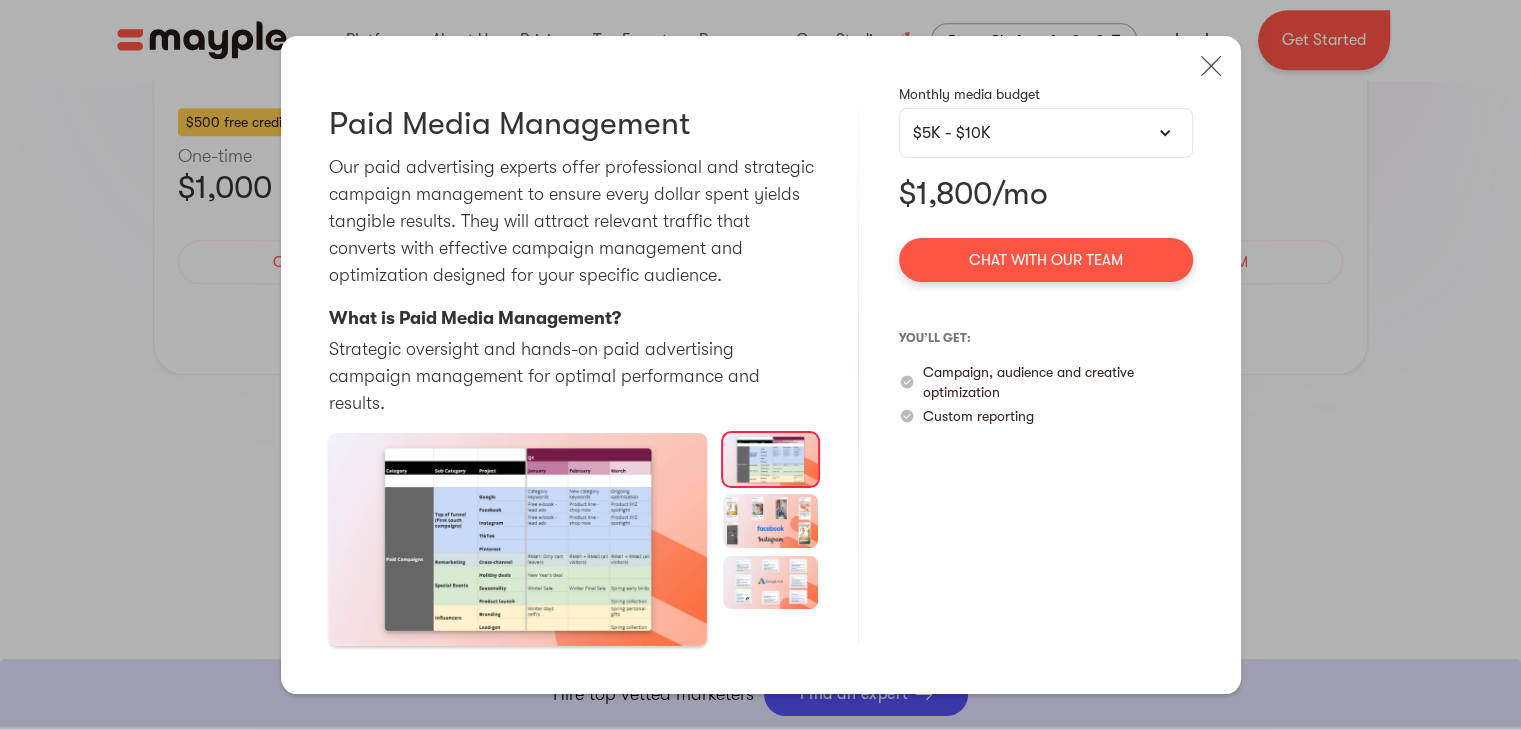 click on "$5K - $10K" at bounding box center (1046, 133) 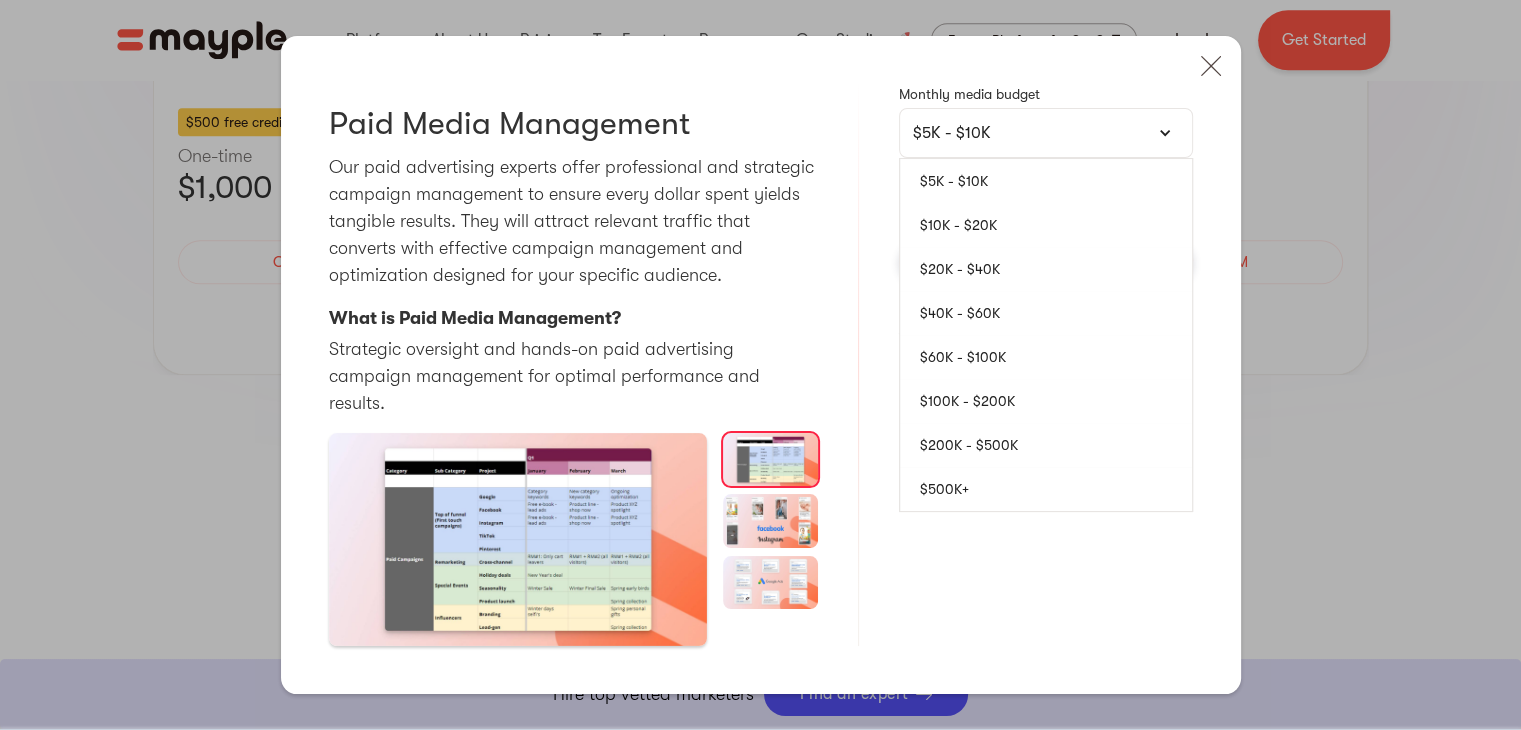 click on "$500K+" at bounding box center (1046, 489) 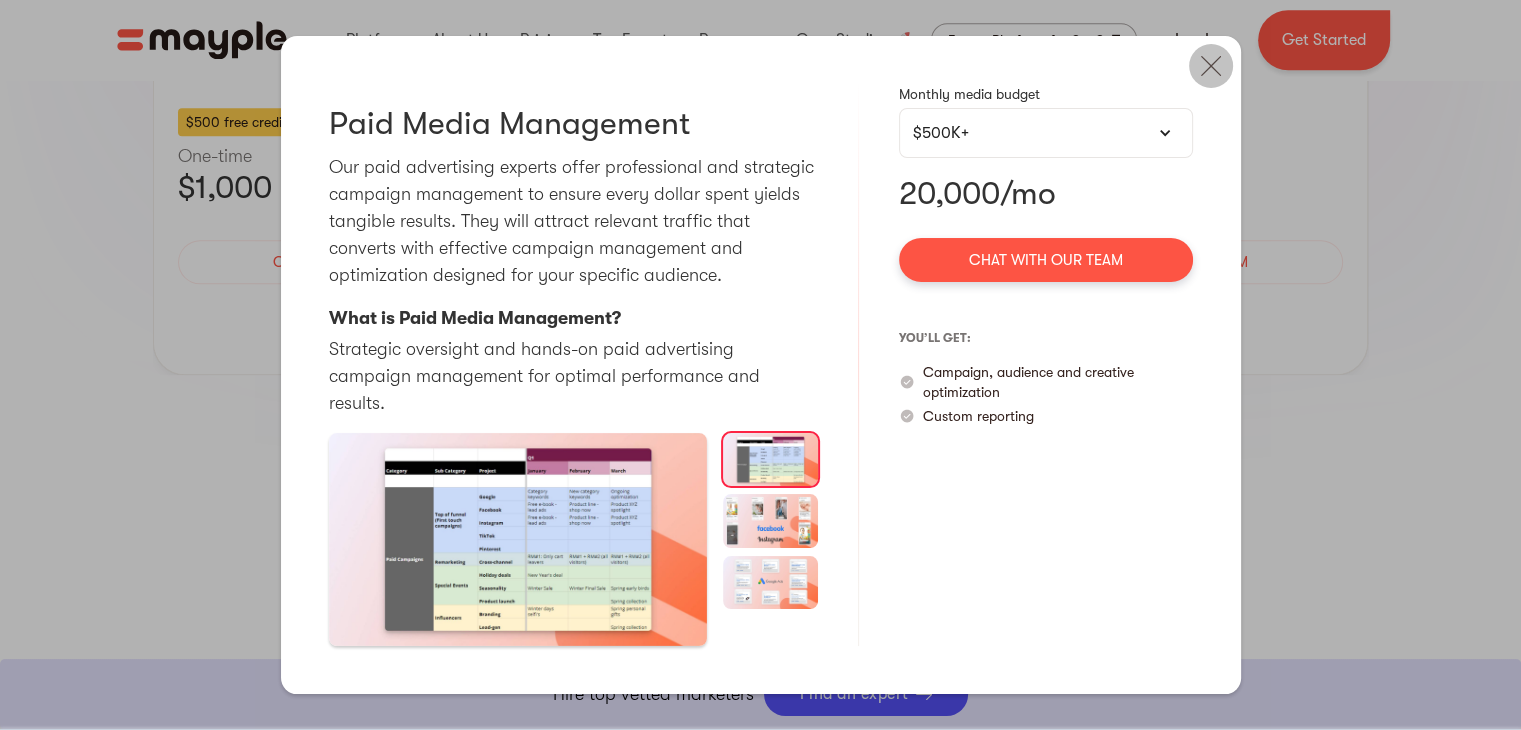 click at bounding box center [0, 0] 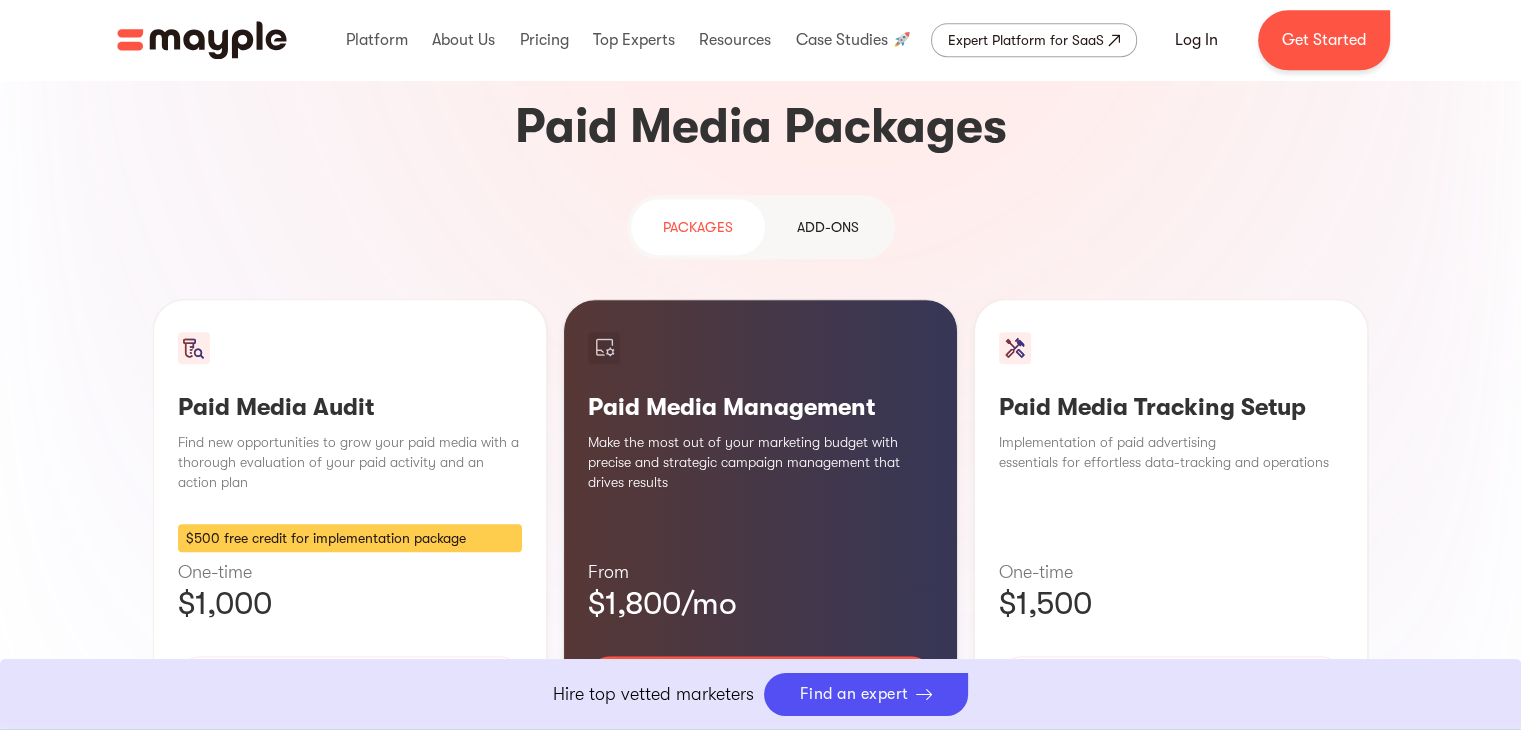 scroll, scrollTop: 1610, scrollLeft: 0, axis: vertical 